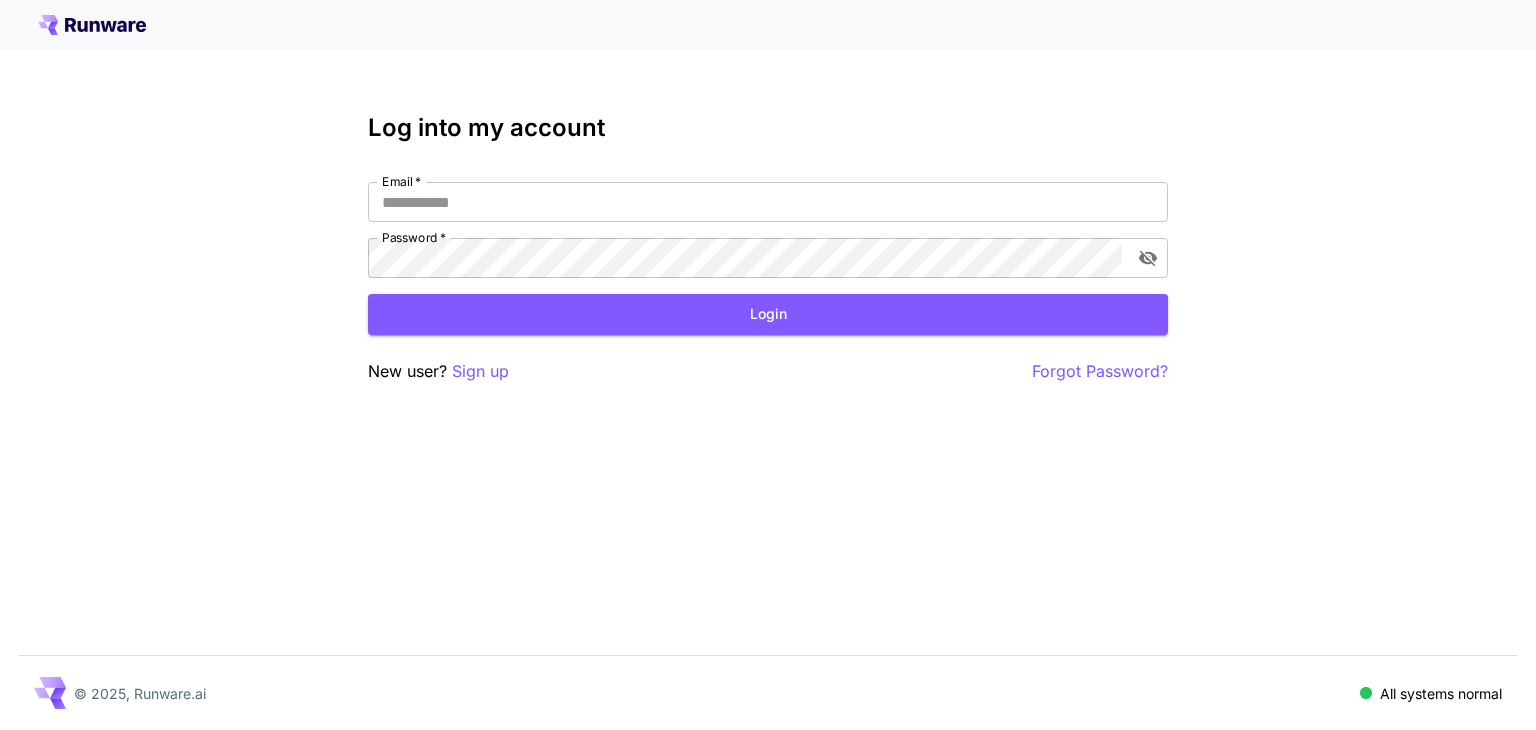 scroll, scrollTop: 0, scrollLeft: 0, axis: both 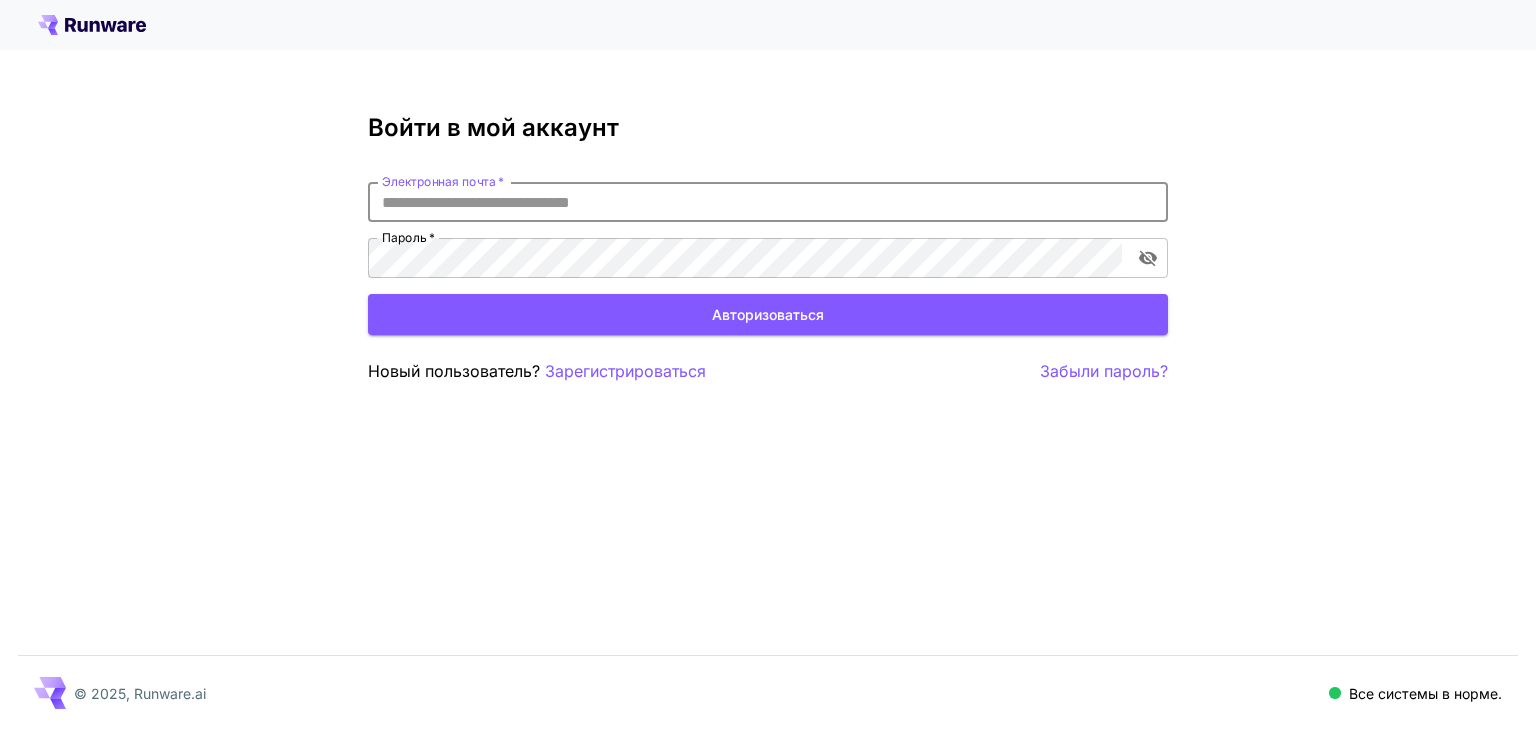 click on "Электронная почта    *" at bounding box center [768, 202] 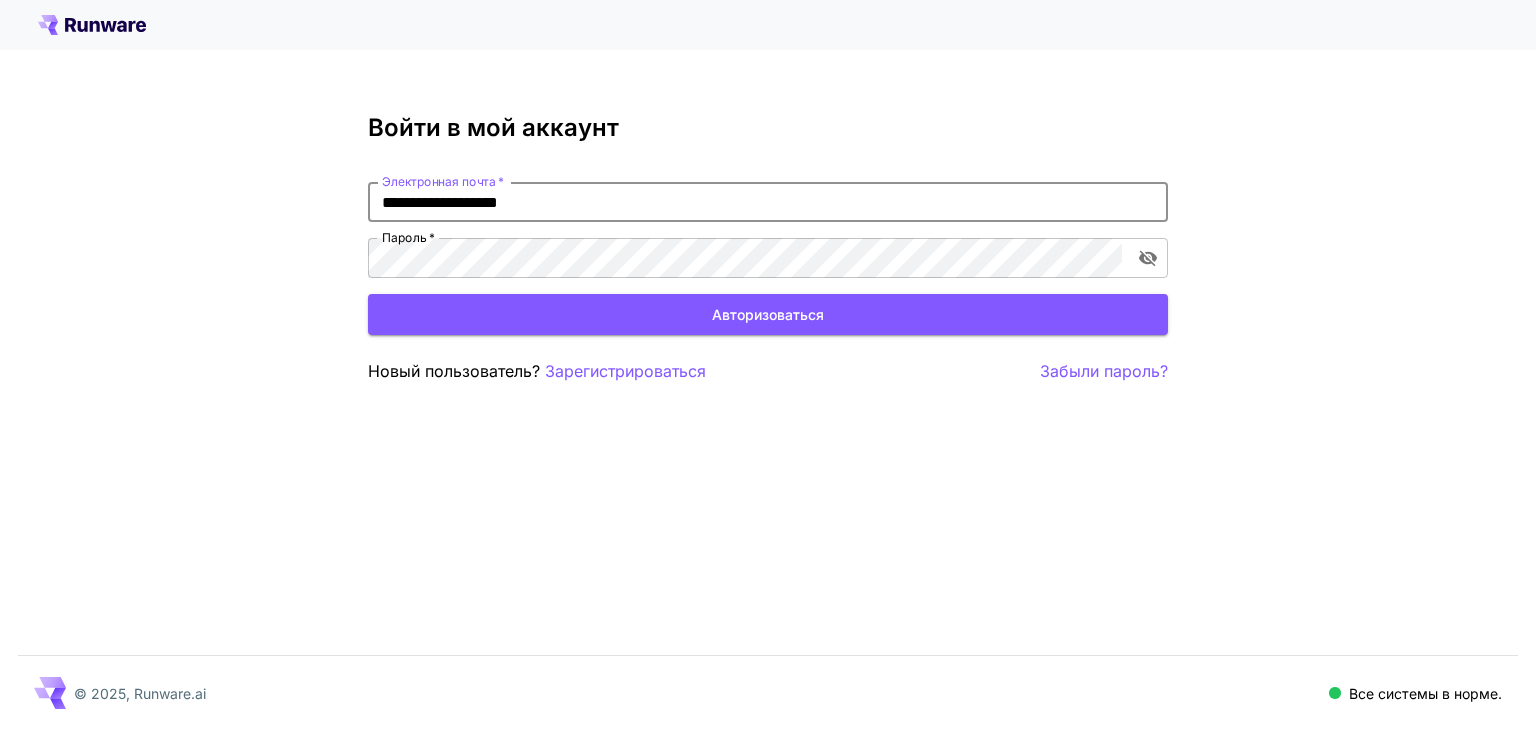 click on "Авторизоваться" at bounding box center [768, 314] 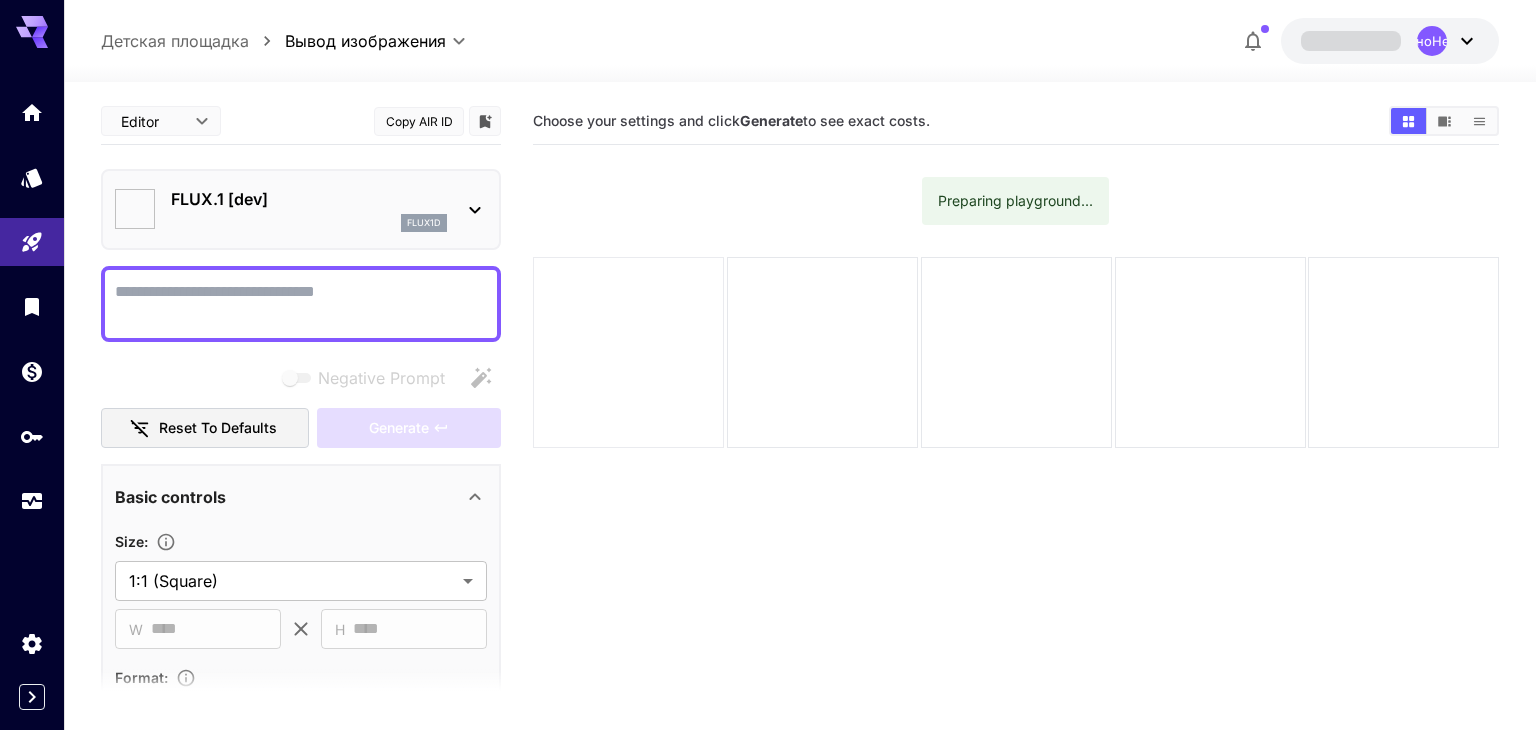 type on "**********" 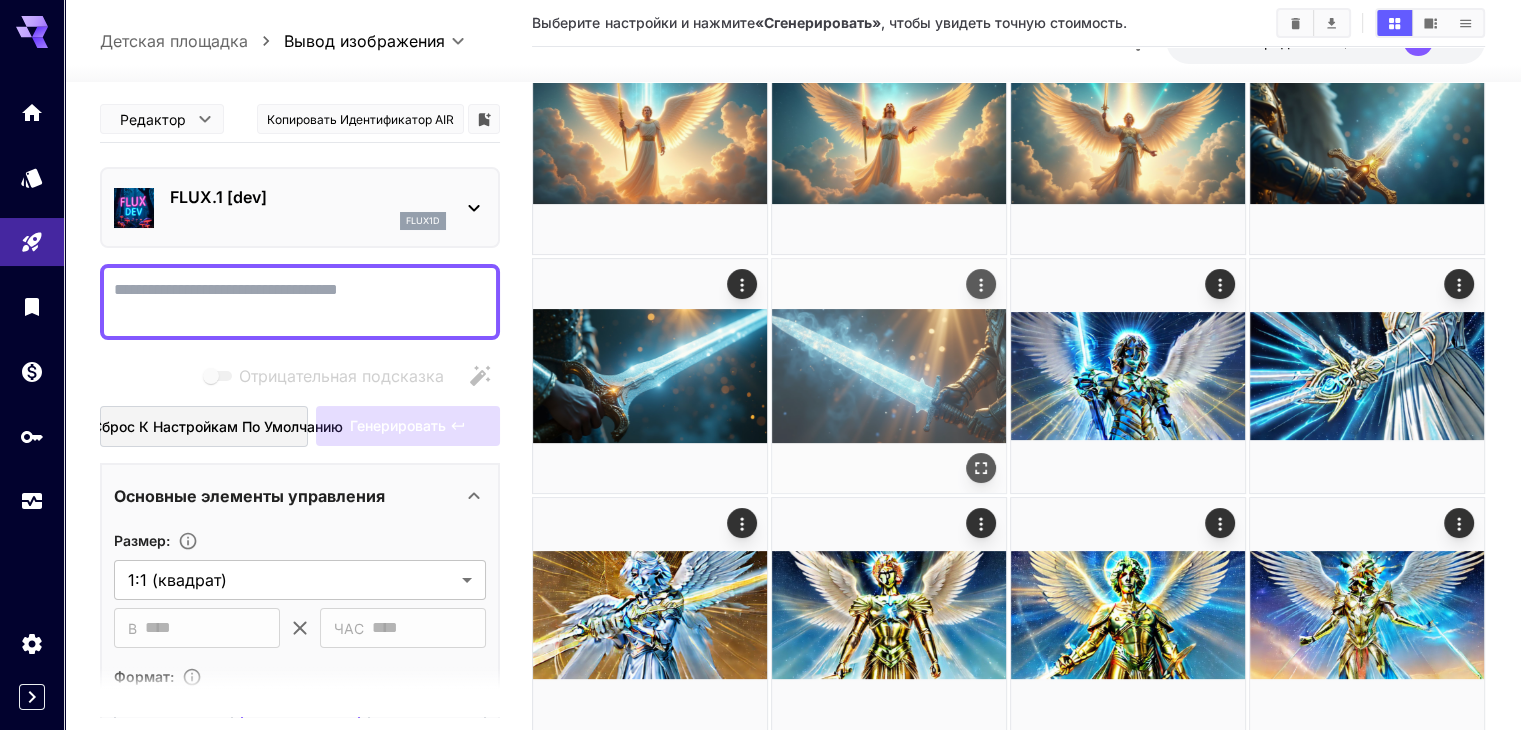 scroll, scrollTop: 158, scrollLeft: 0, axis: vertical 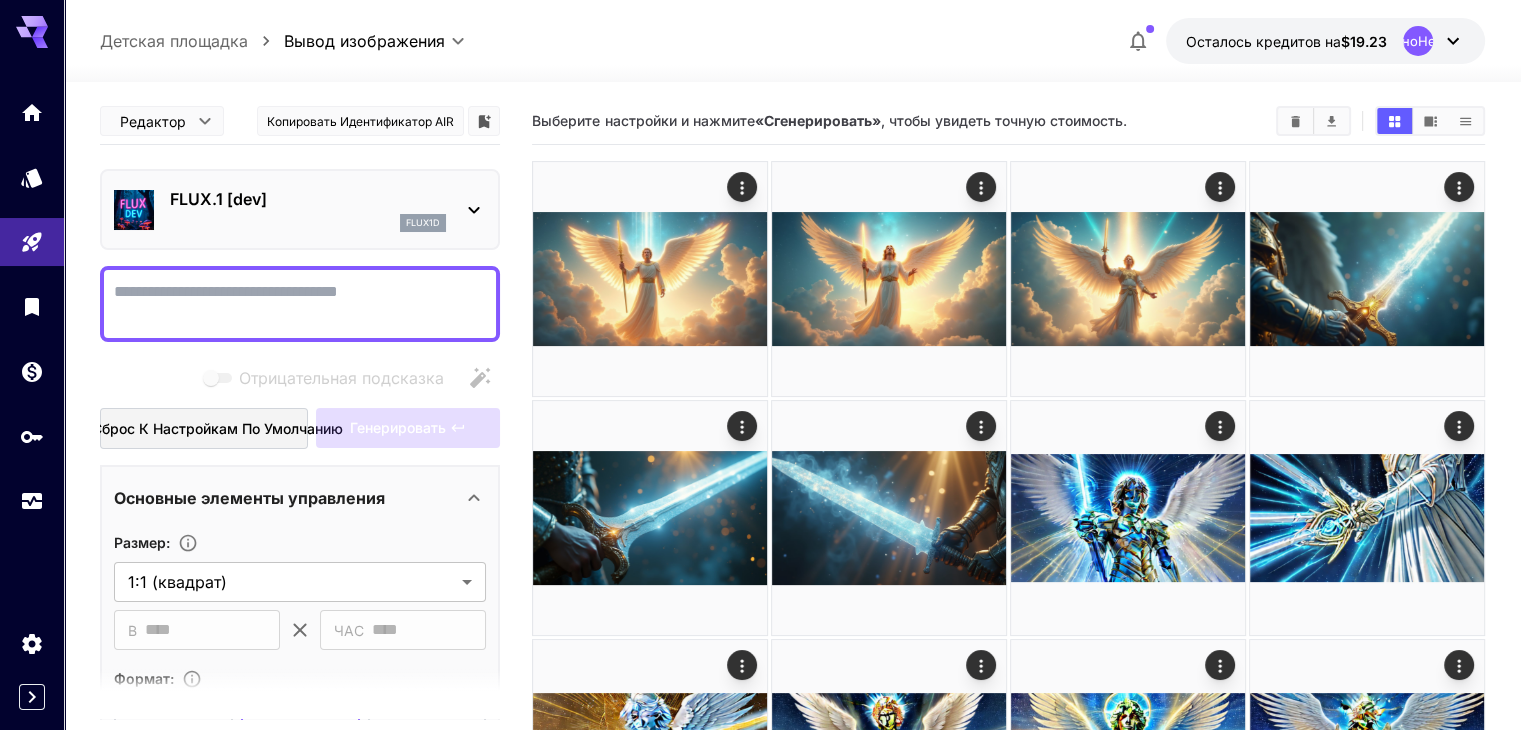 click on "Отрицательная подсказка" at bounding box center (300, 304) 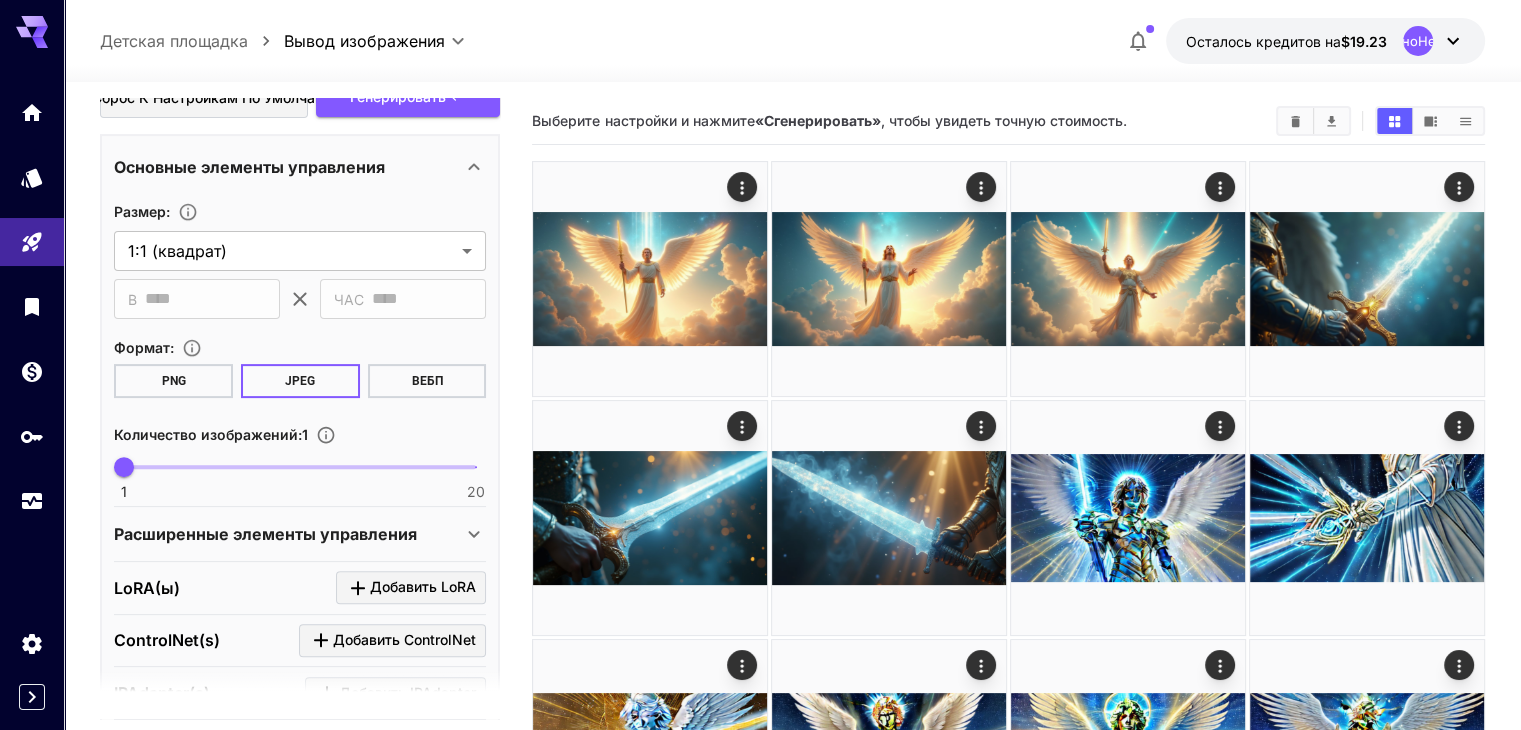 scroll, scrollTop: 600, scrollLeft: 0, axis: vertical 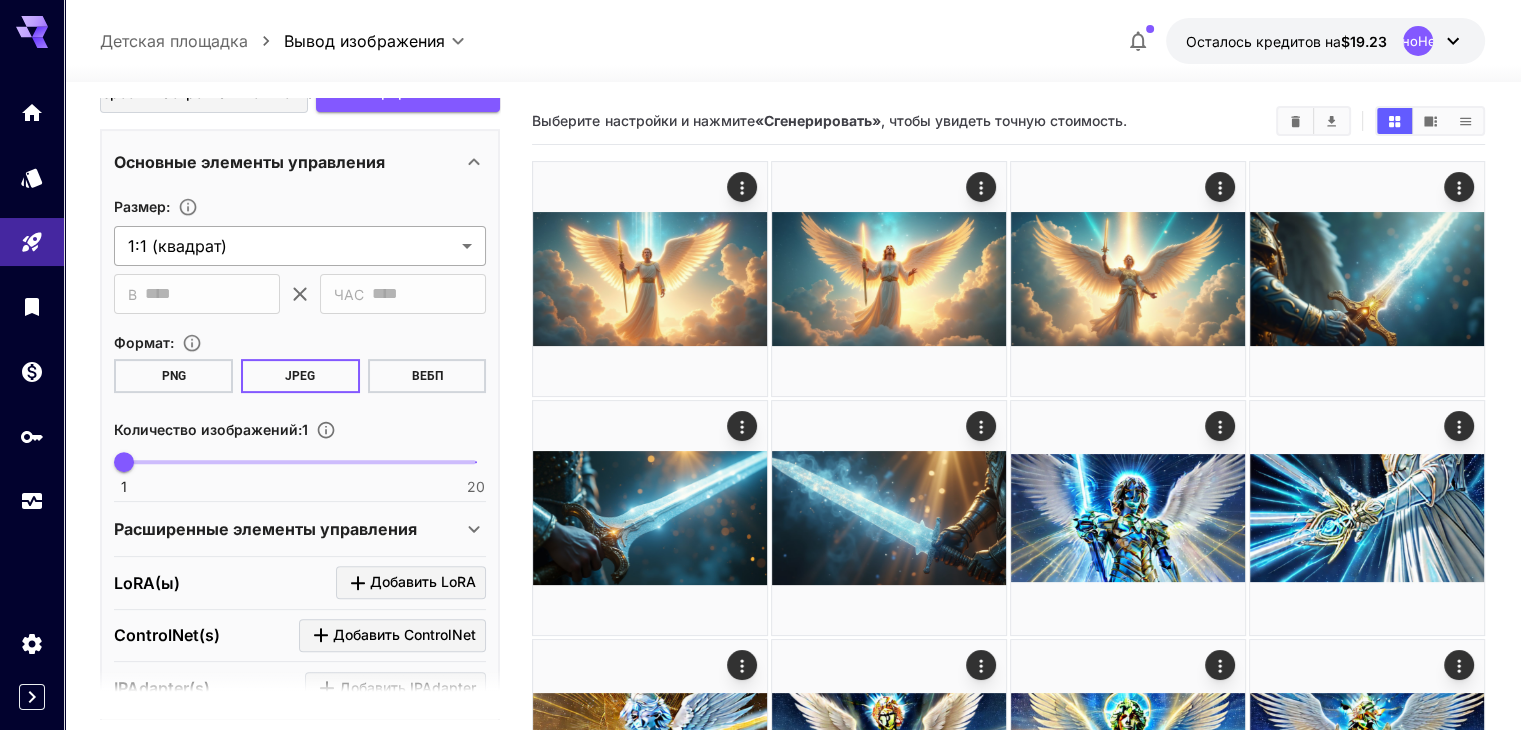 type on "**********" 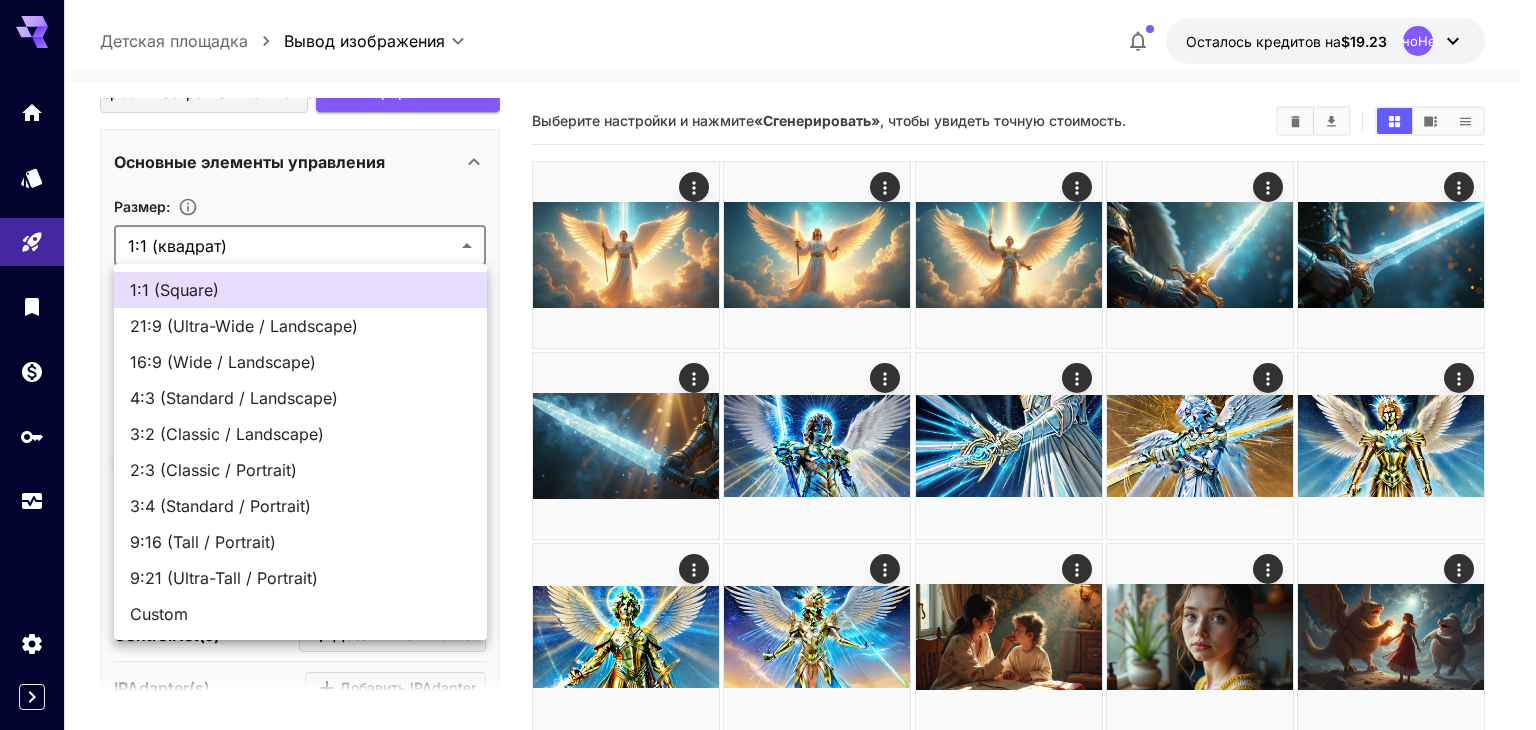 click on "**********" at bounding box center (768, 444) 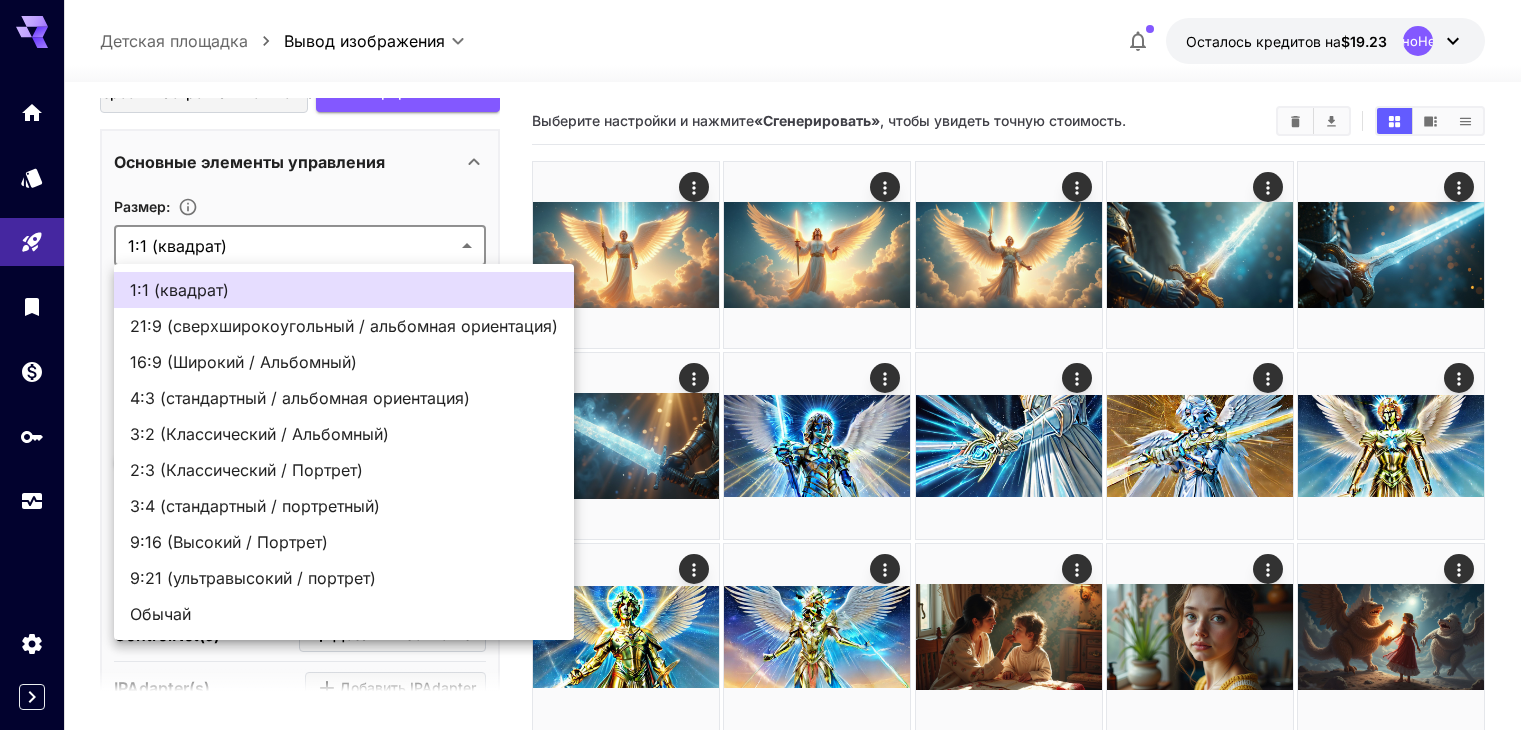 click on "16:9 (Широкий / Альбомный)" at bounding box center (243, 362) 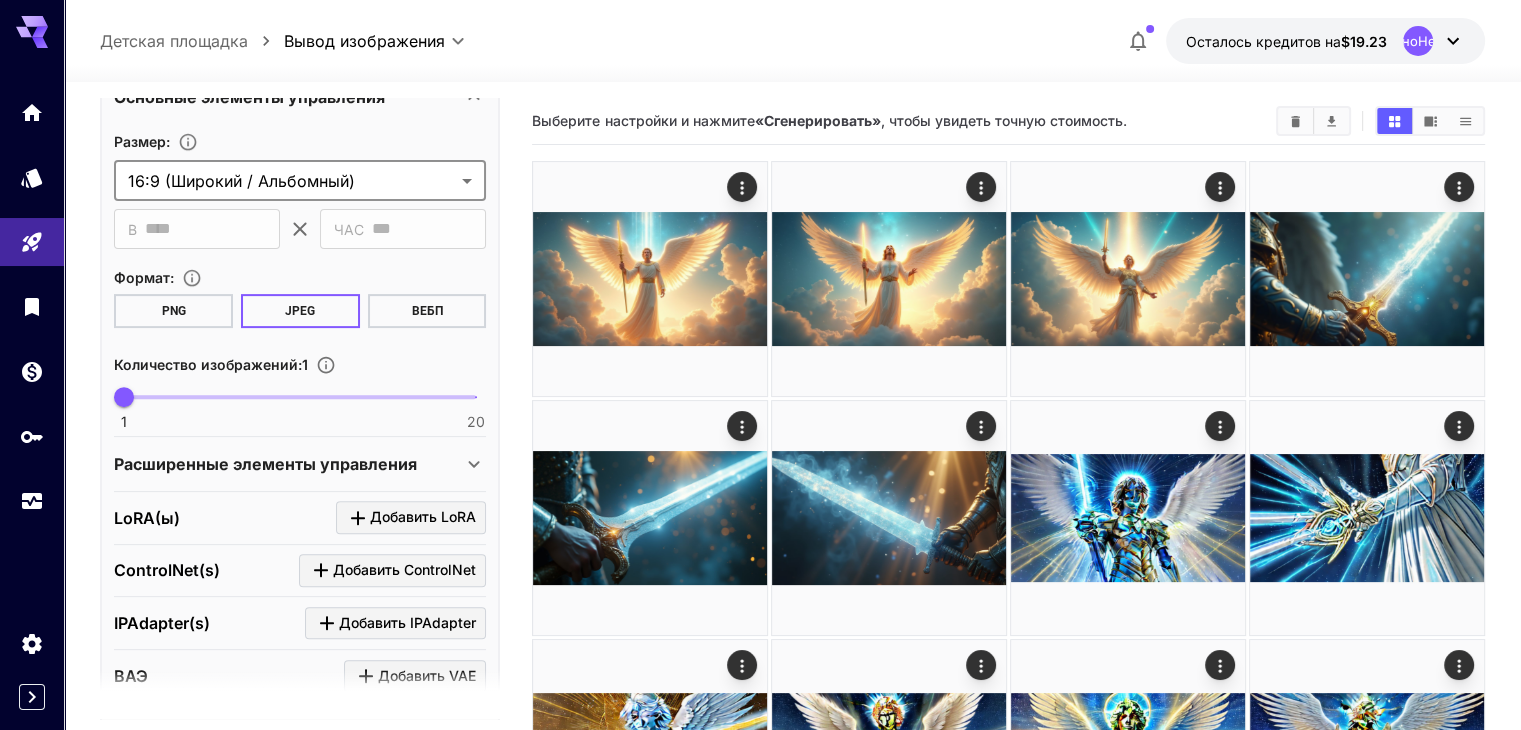 scroll, scrollTop: 700, scrollLeft: 0, axis: vertical 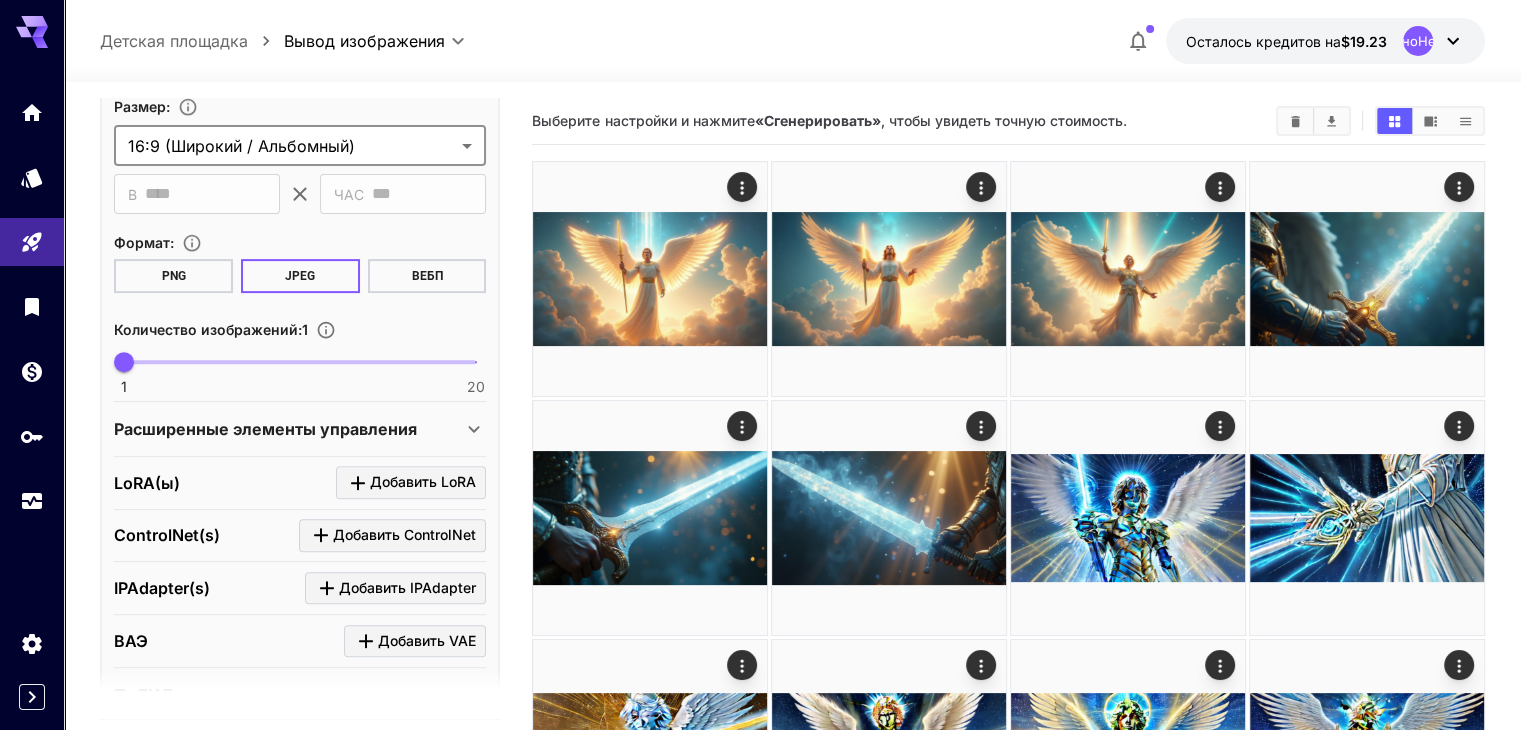 click at bounding box center (300, 362) 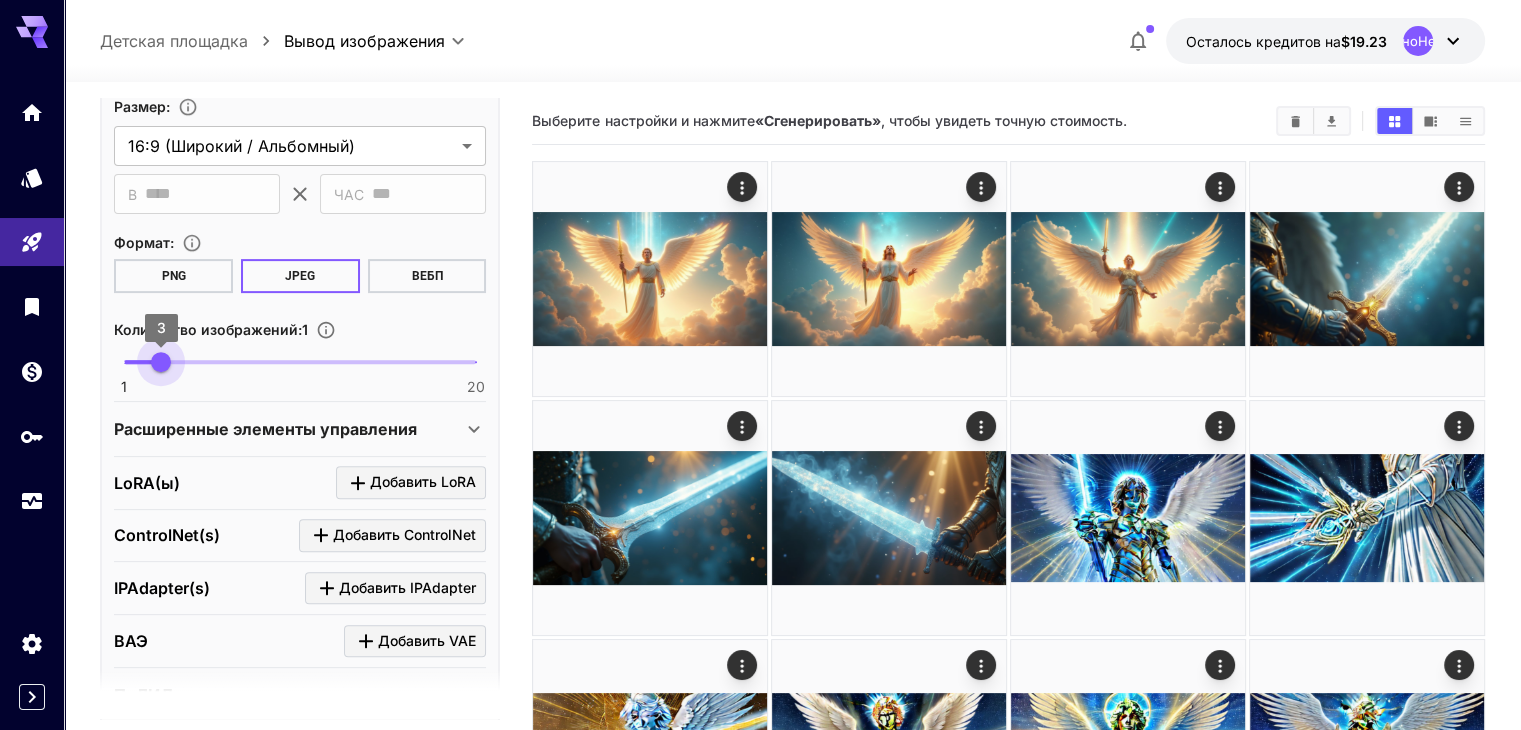 click on "3" at bounding box center [161, 362] 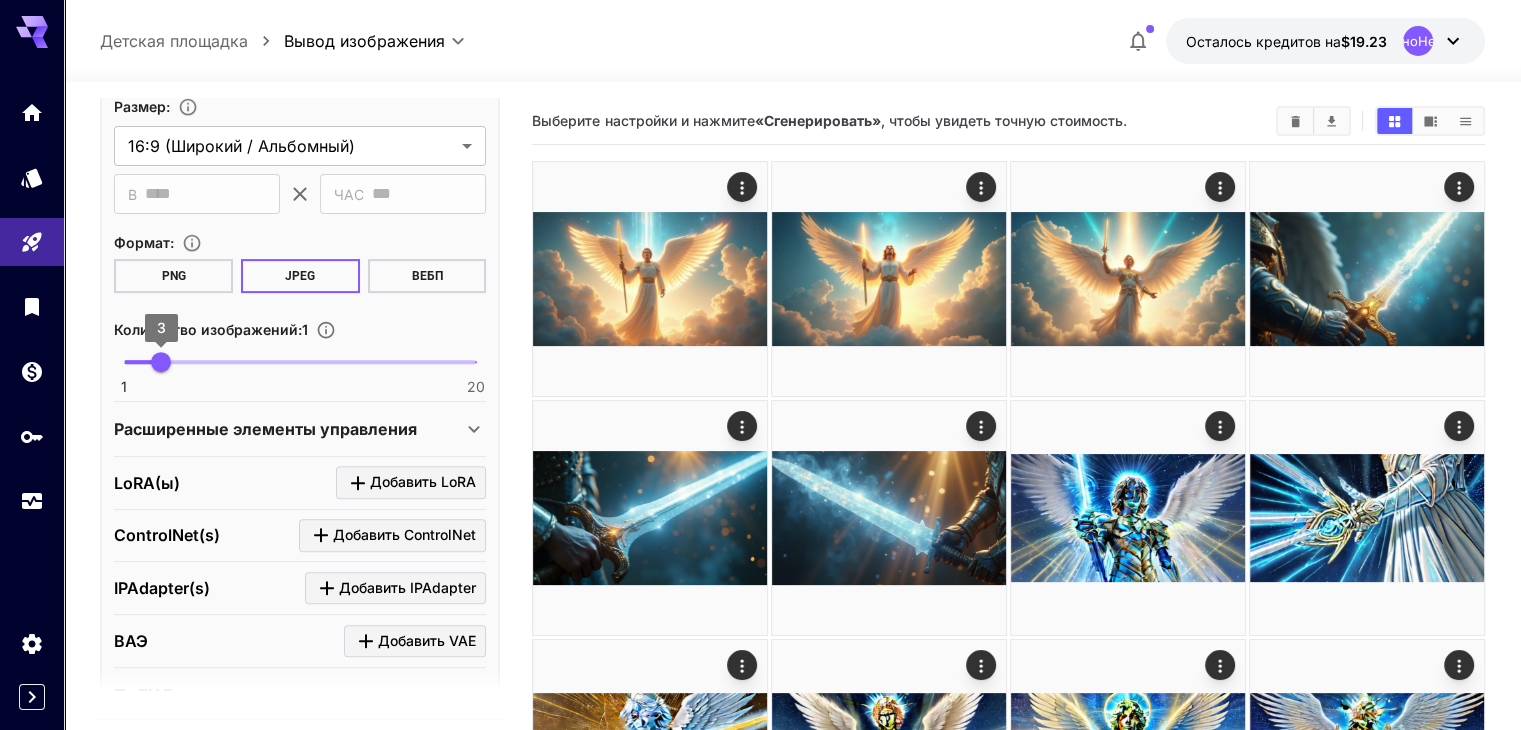 type on "*" 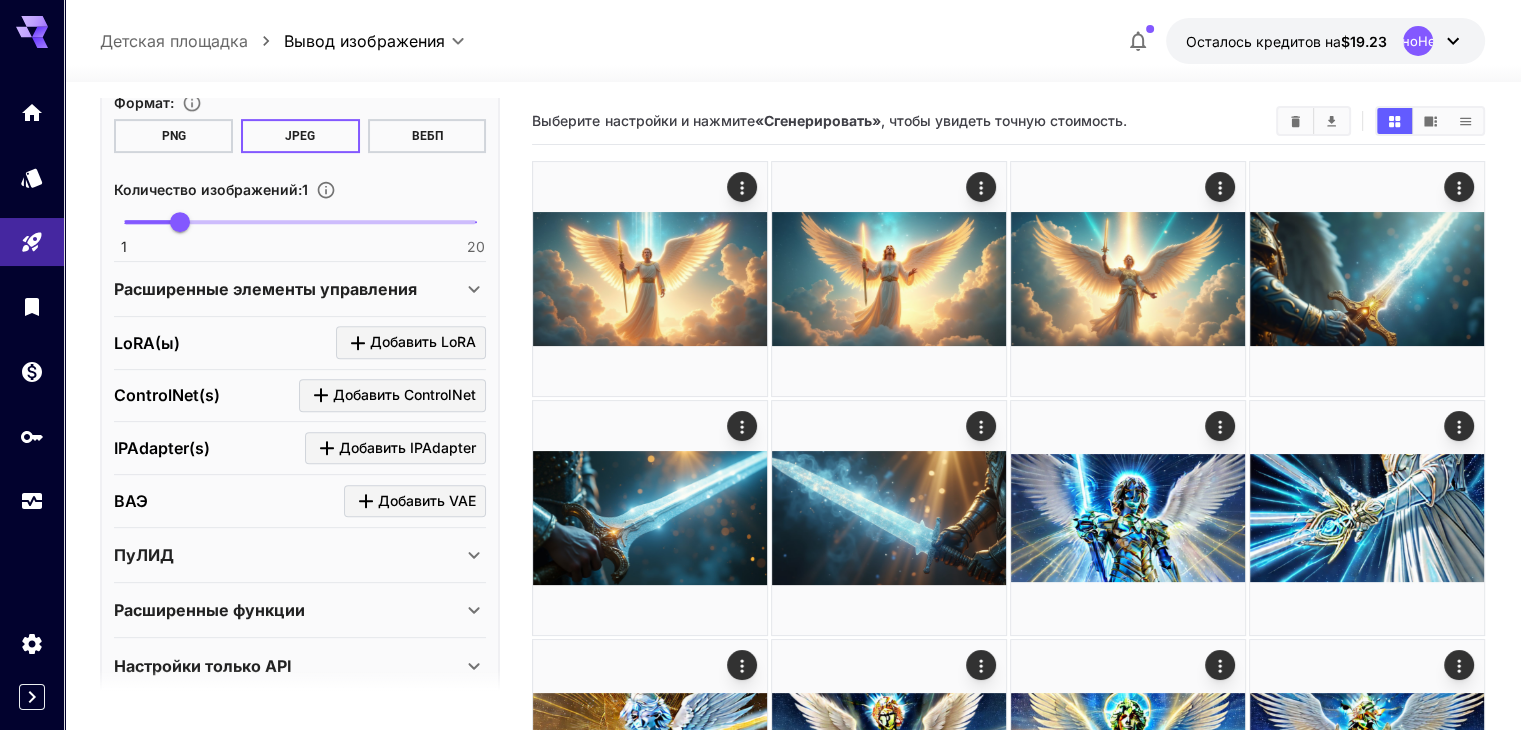 scroll, scrollTop: 859, scrollLeft: 0, axis: vertical 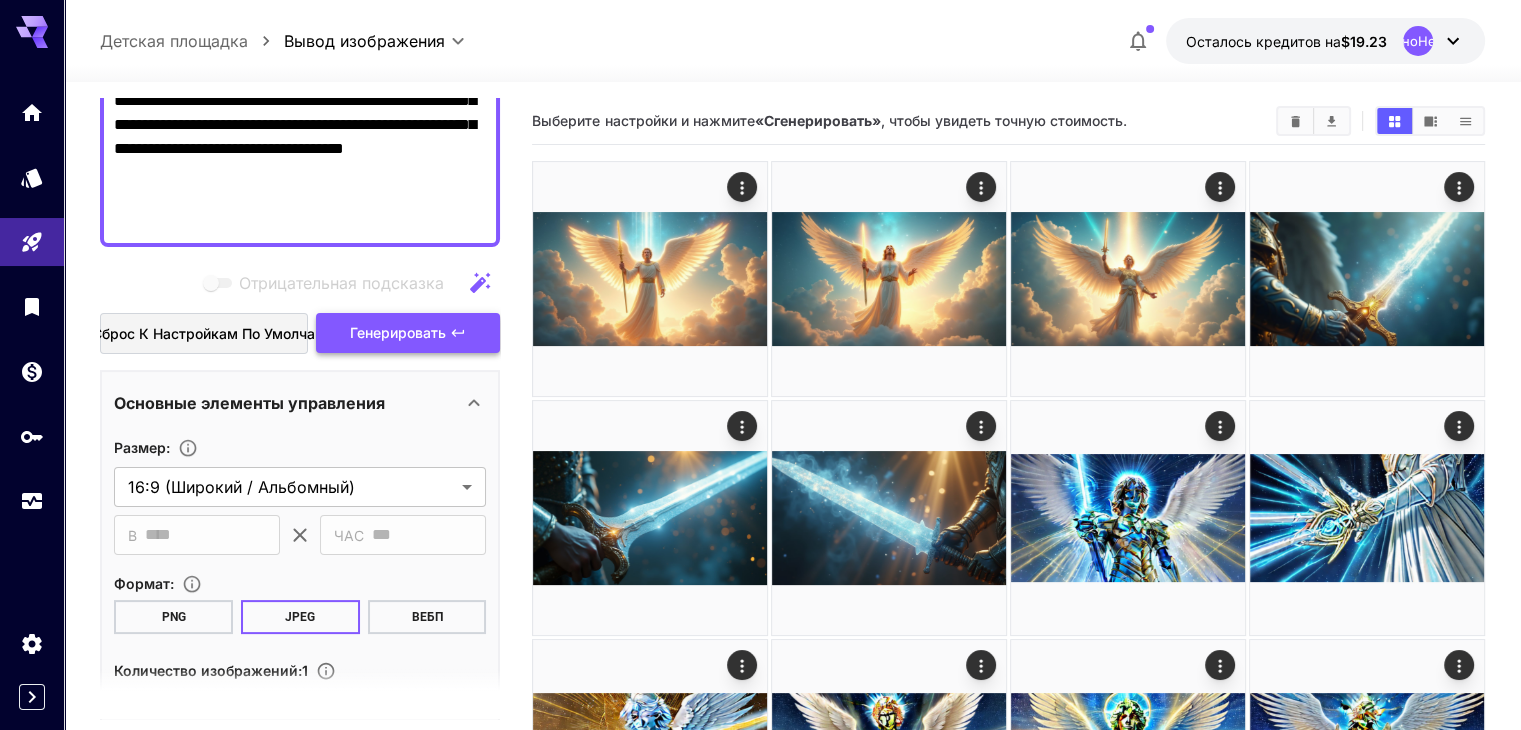 click on "Генерировать" at bounding box center (398, 332) 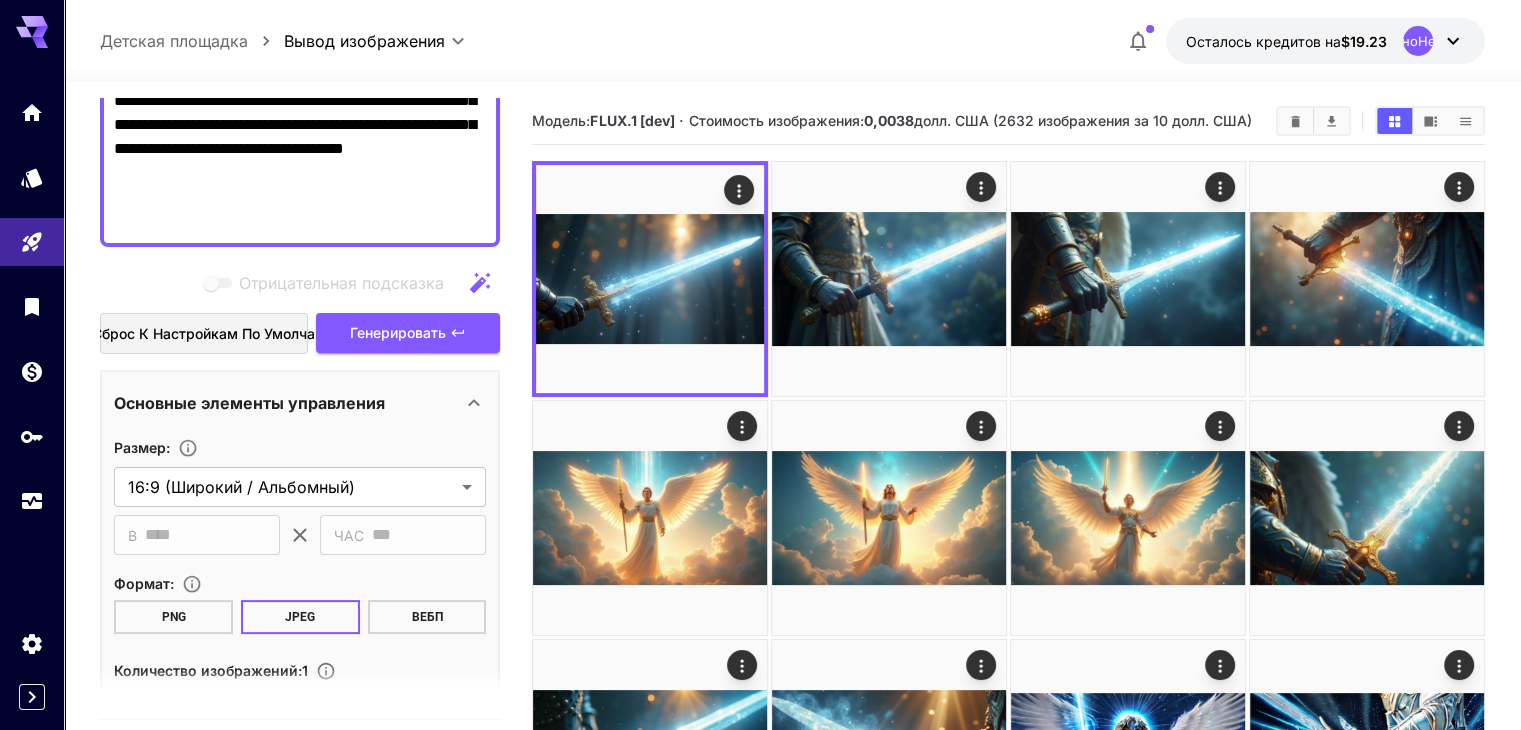 scroll, scrollTop: 0, scrollLeft: 0, axis: both 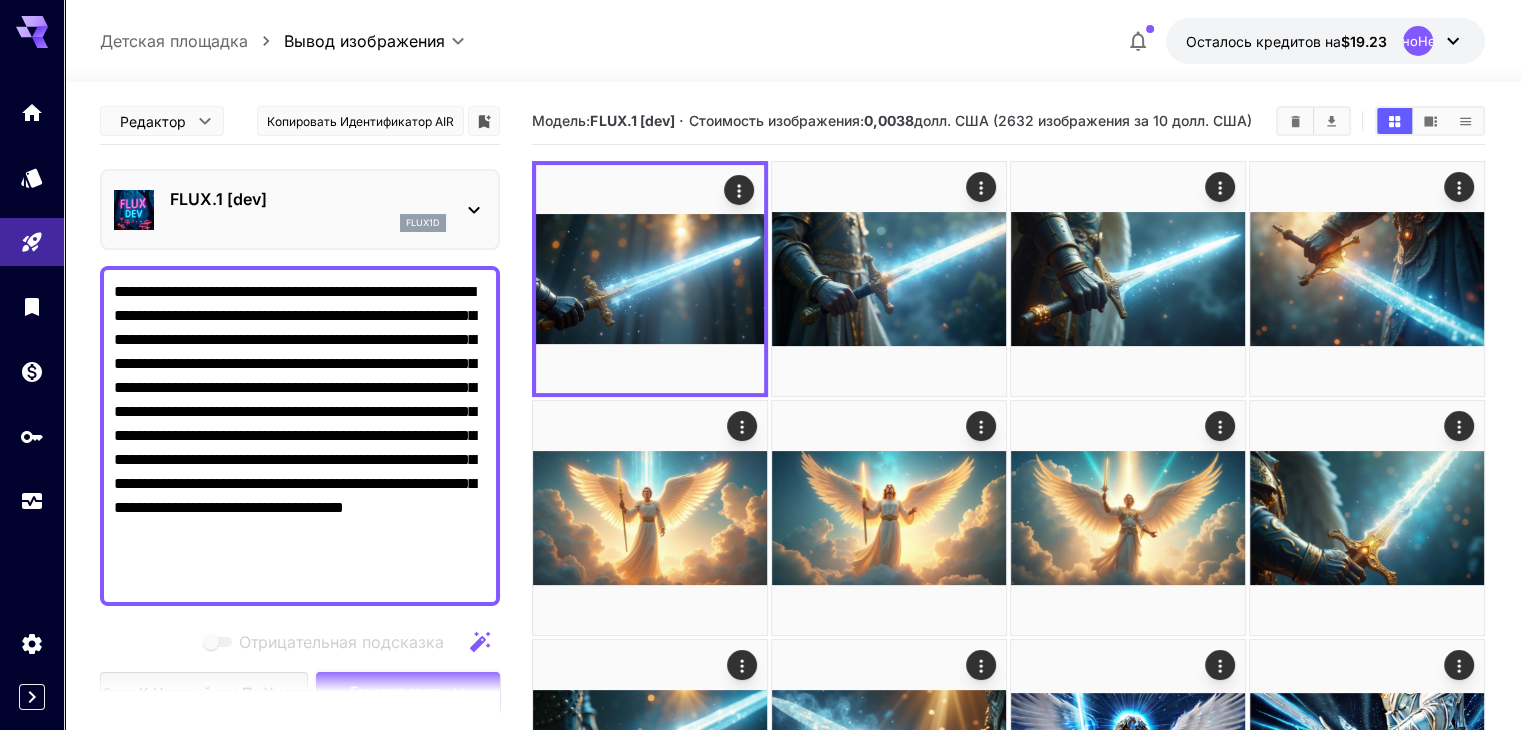 drag, startPoint x: 355, startPoint y: 576, endPoint x: 72, endPoint y: 236, distance: 442.3675 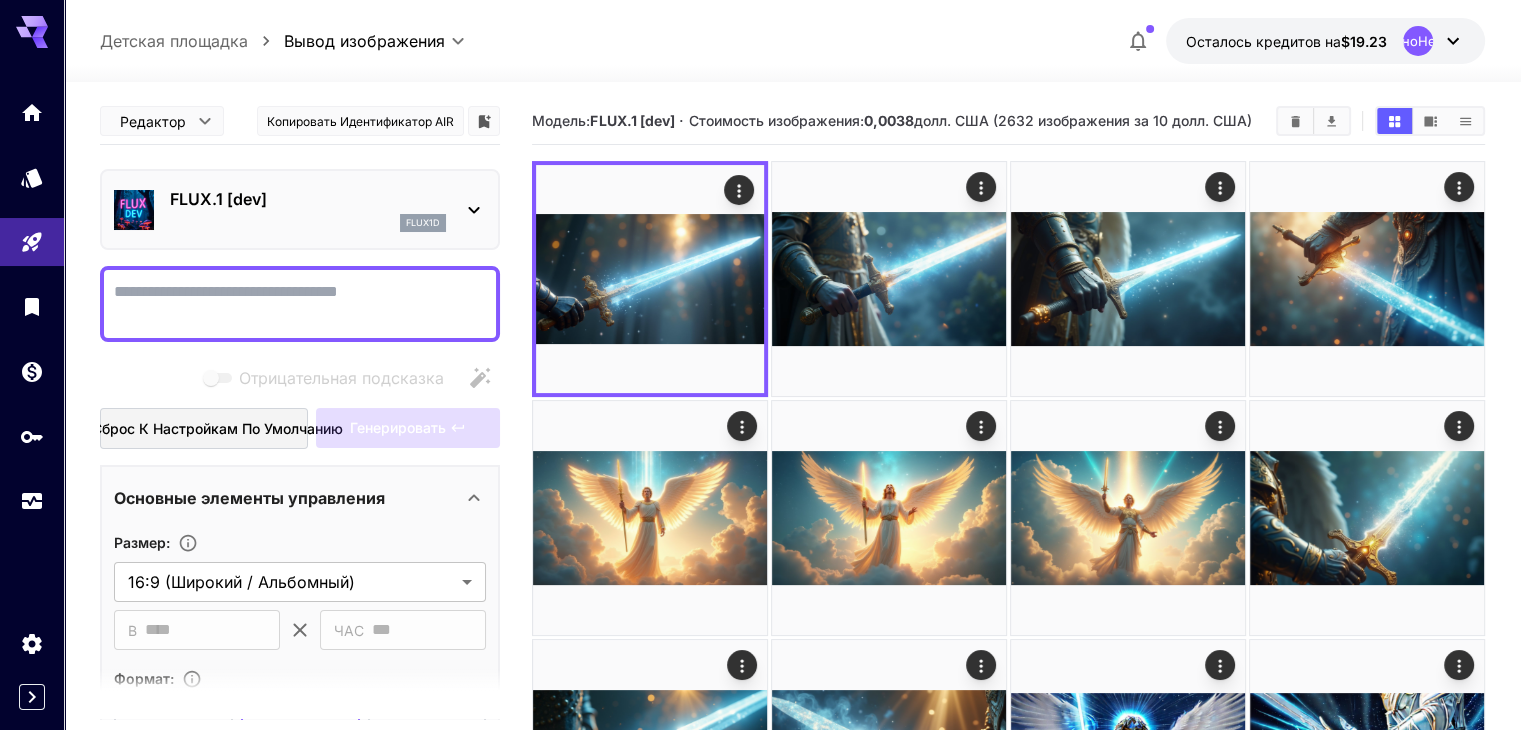 paste on "**********" 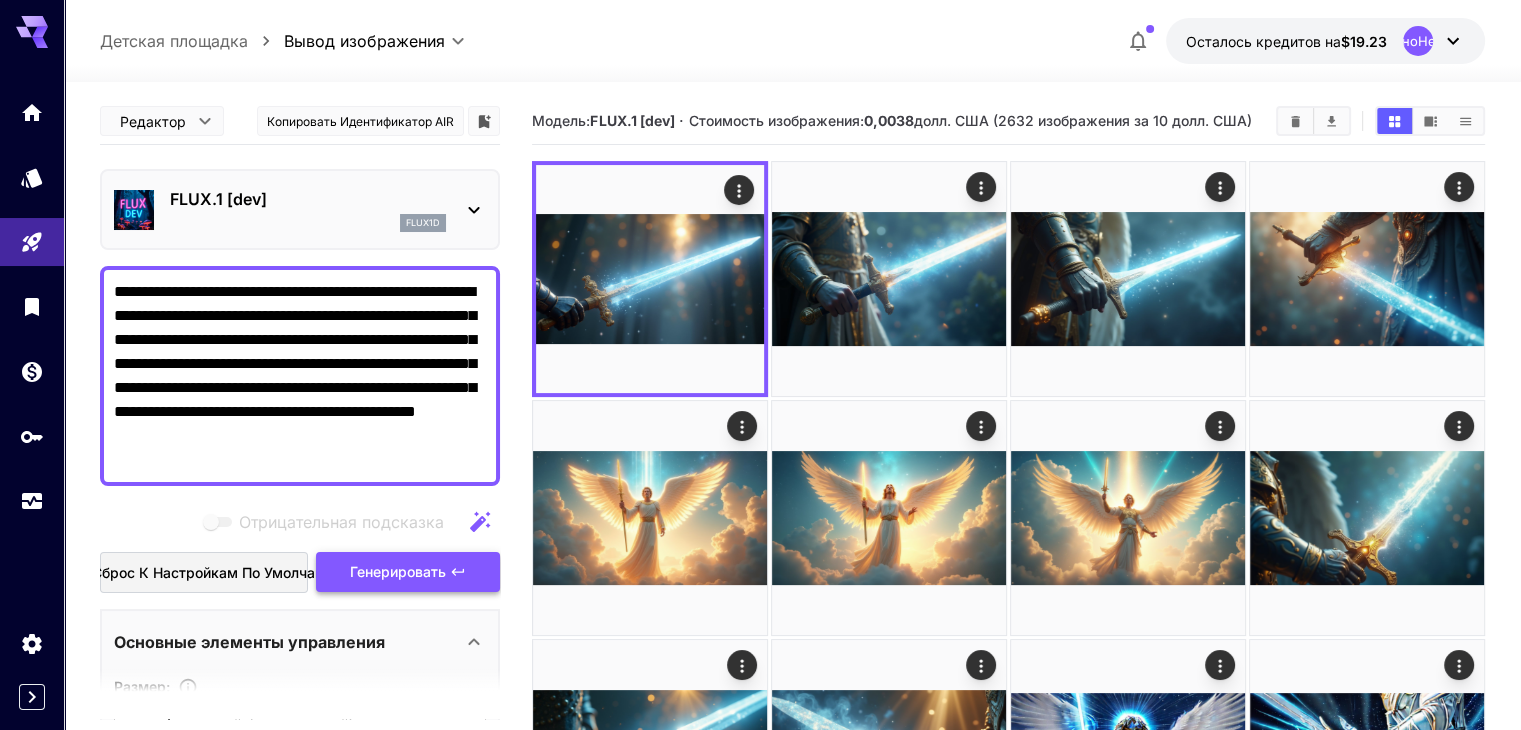 click on "Генерировать" at bounding box center [398, 571] 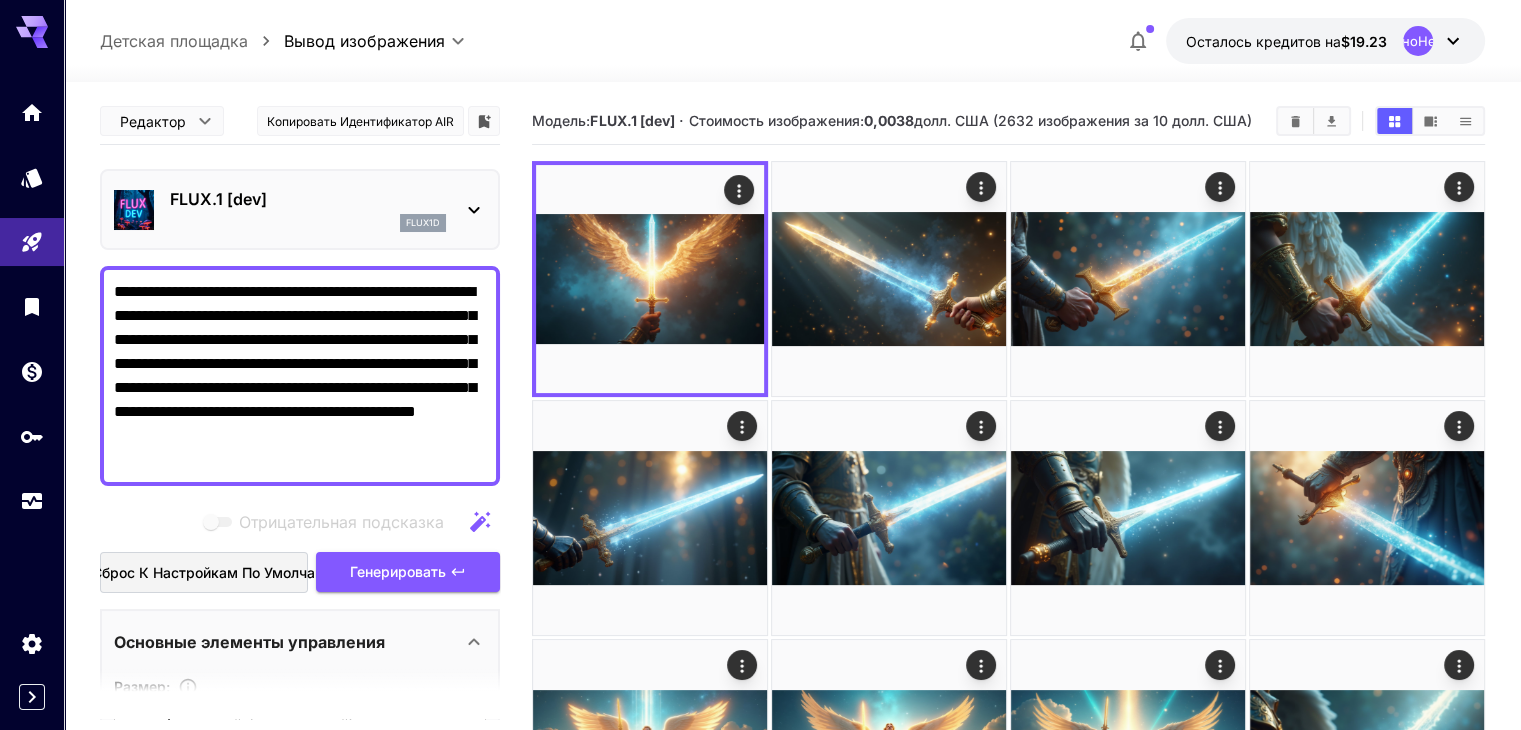drag, startPoint x: 448, startPoint y: 441, endPoint x: 100, endPoint y: 264, distance: 390.4267 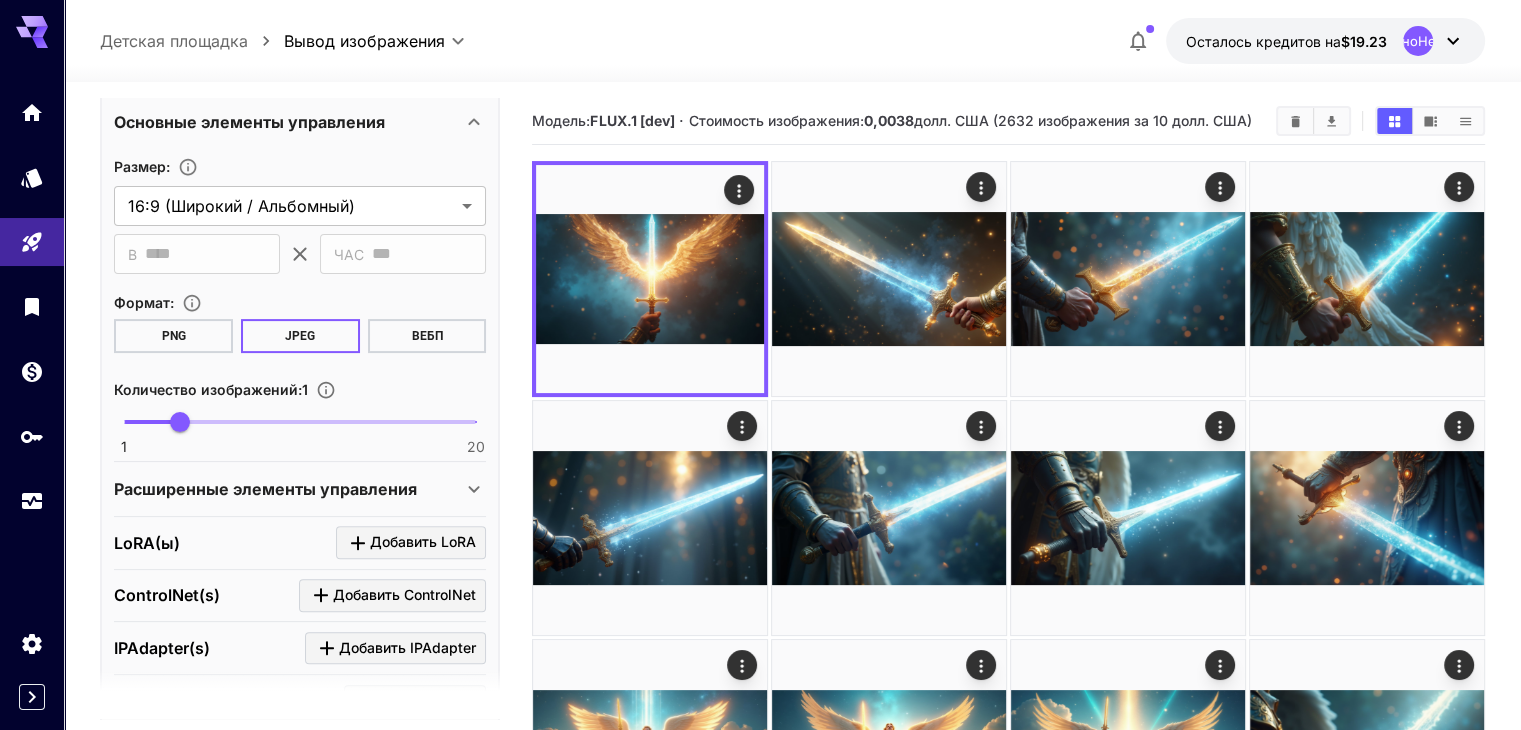 scroll, scrollTop: 600, scrollLeft: 0, axis: vertical 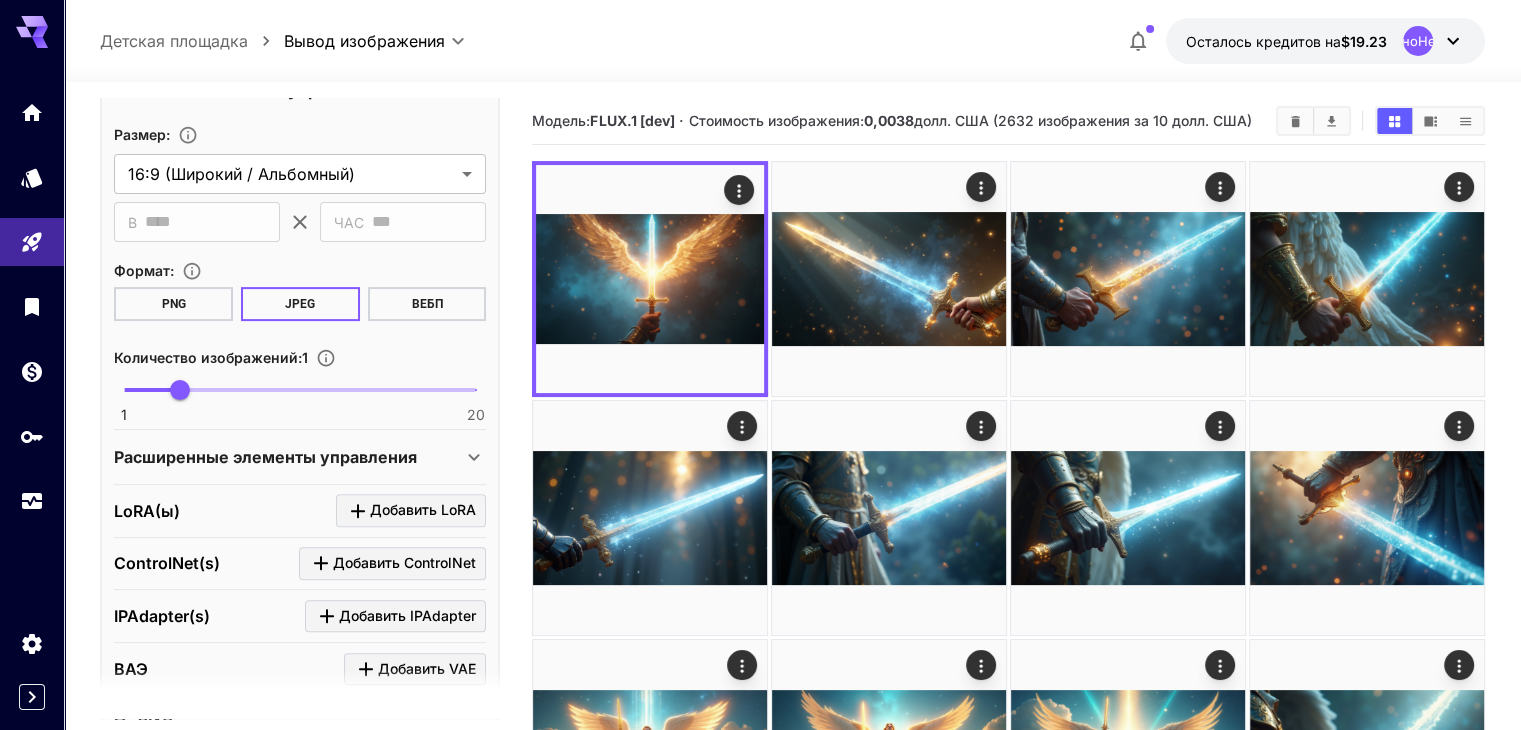 type on "**********" 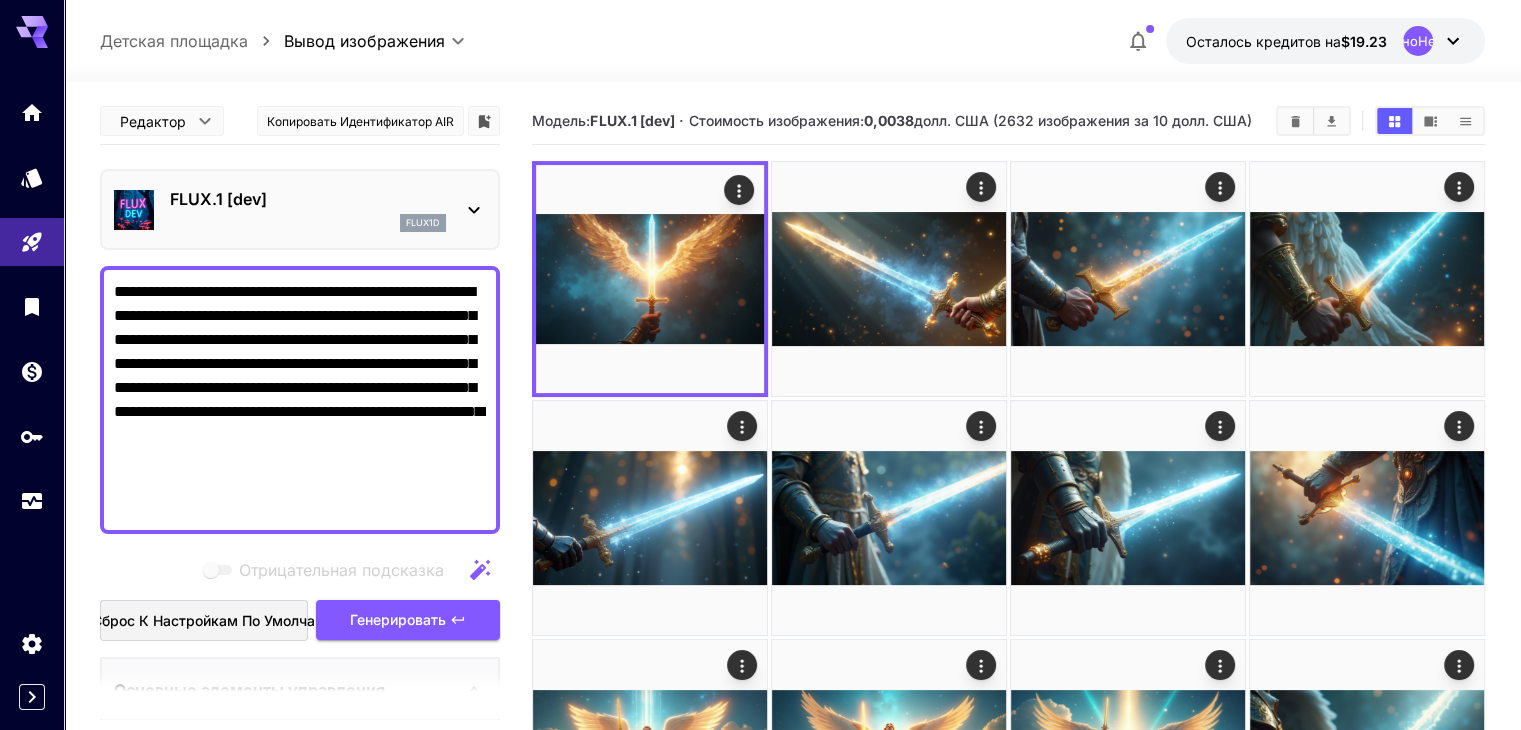 scroll, scrollTop: 0, scrollLeft: 0, axis: both 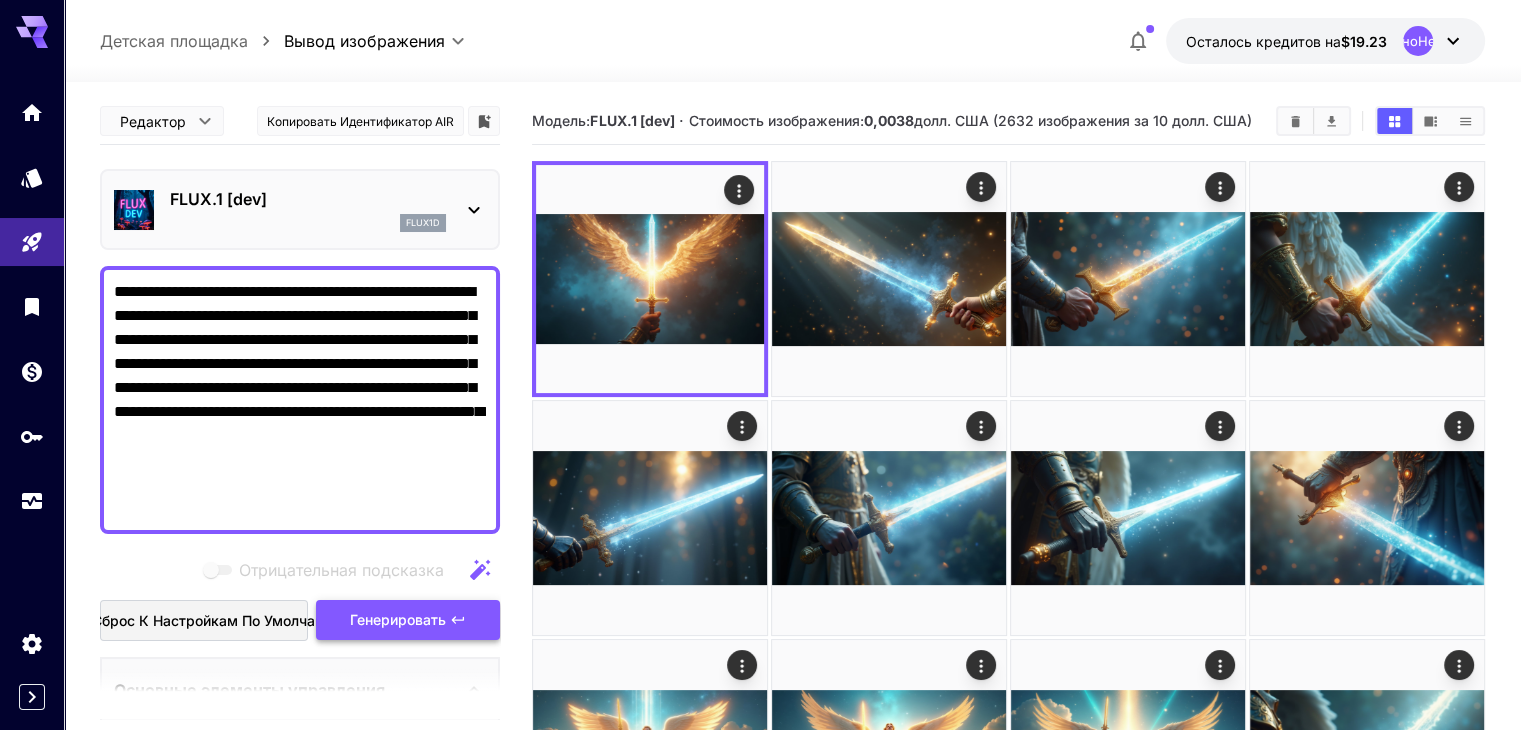 click on "Генерировать" at bounding box center [398, 619] 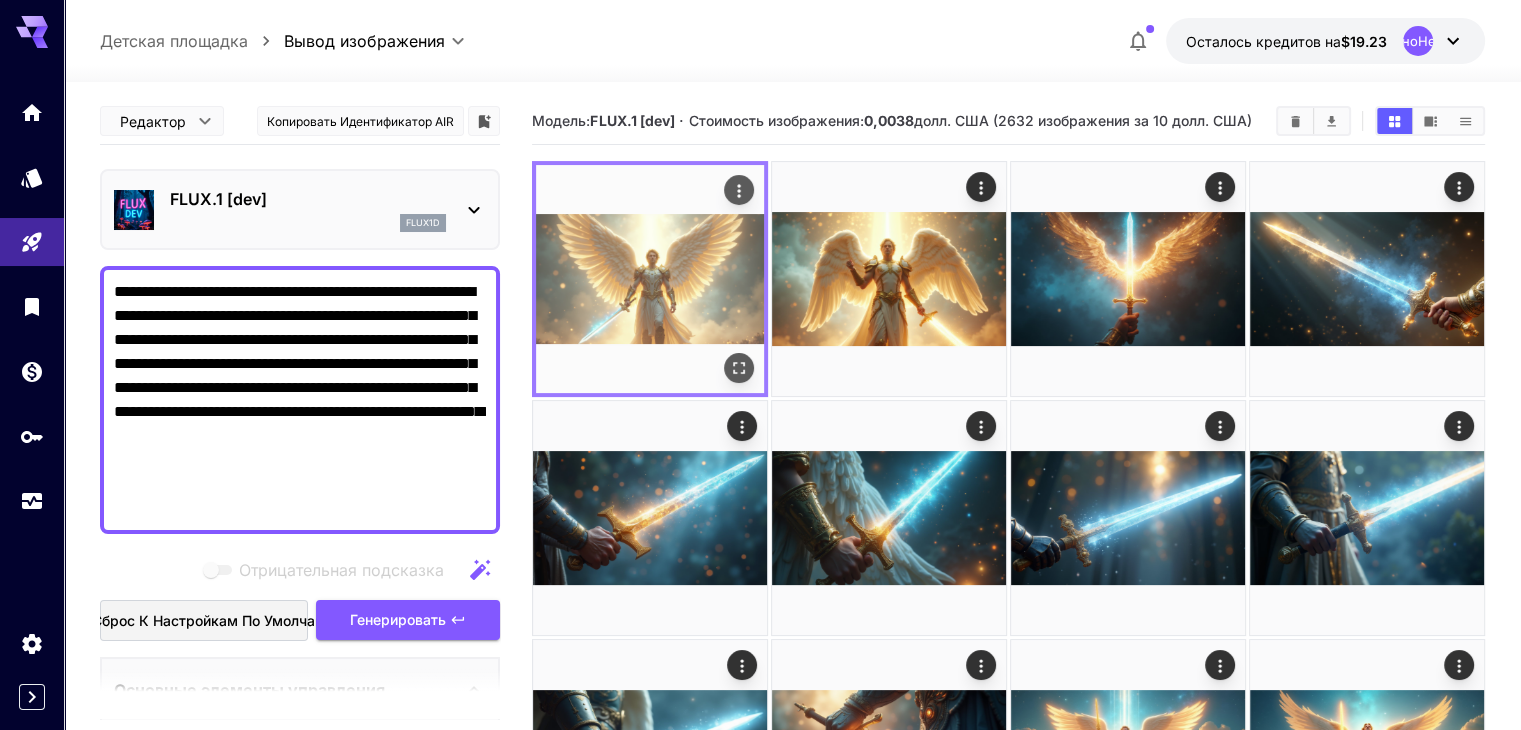click at bounding box center [650, 279] 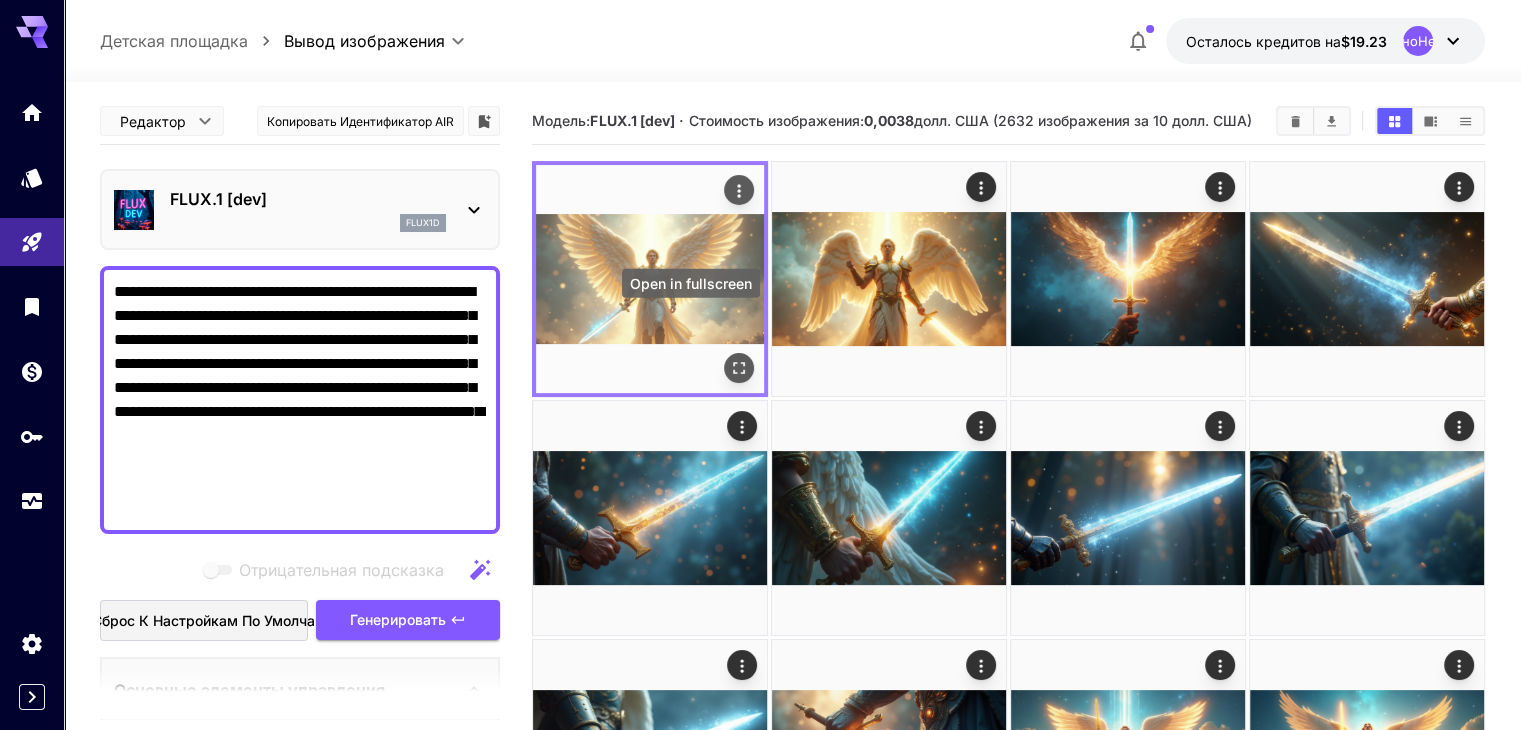 click 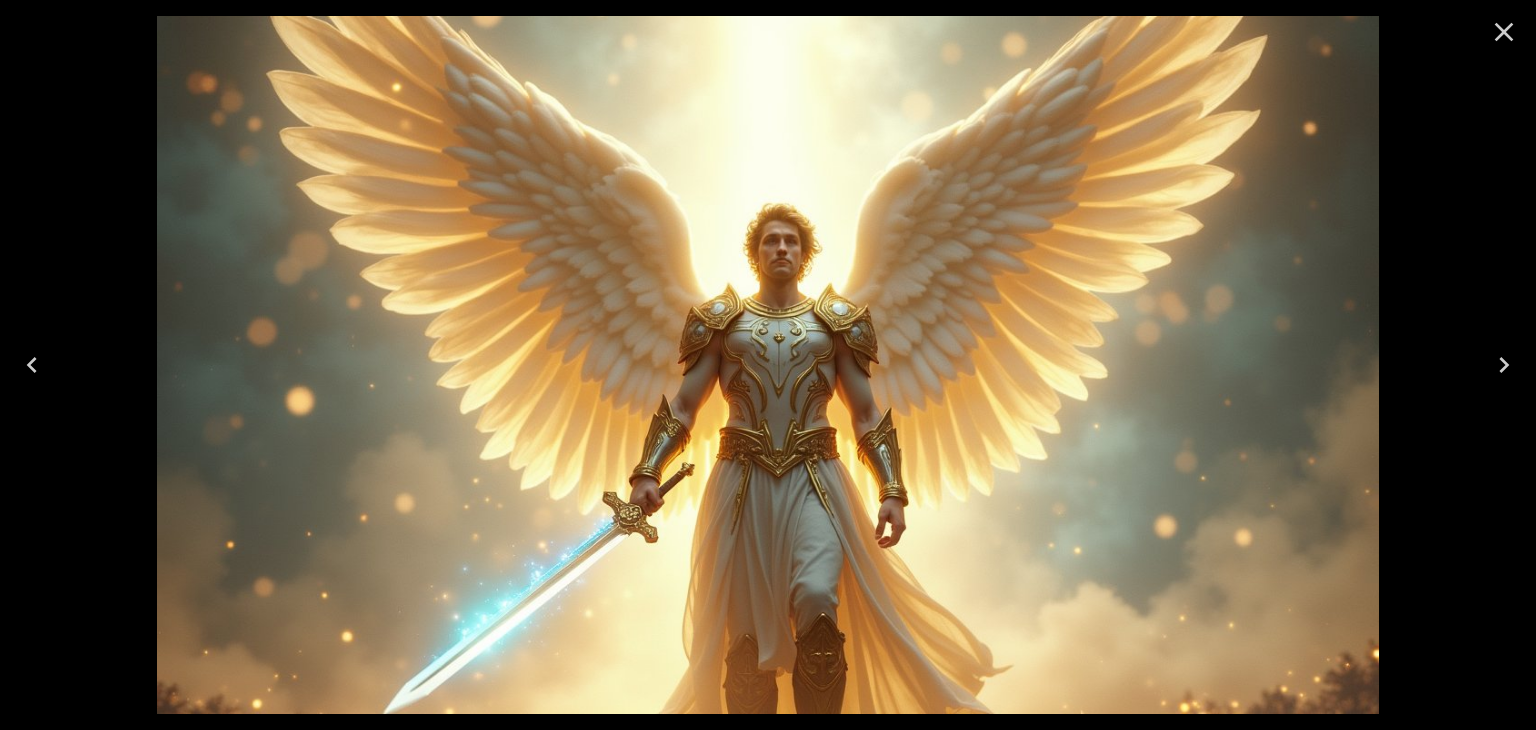 click 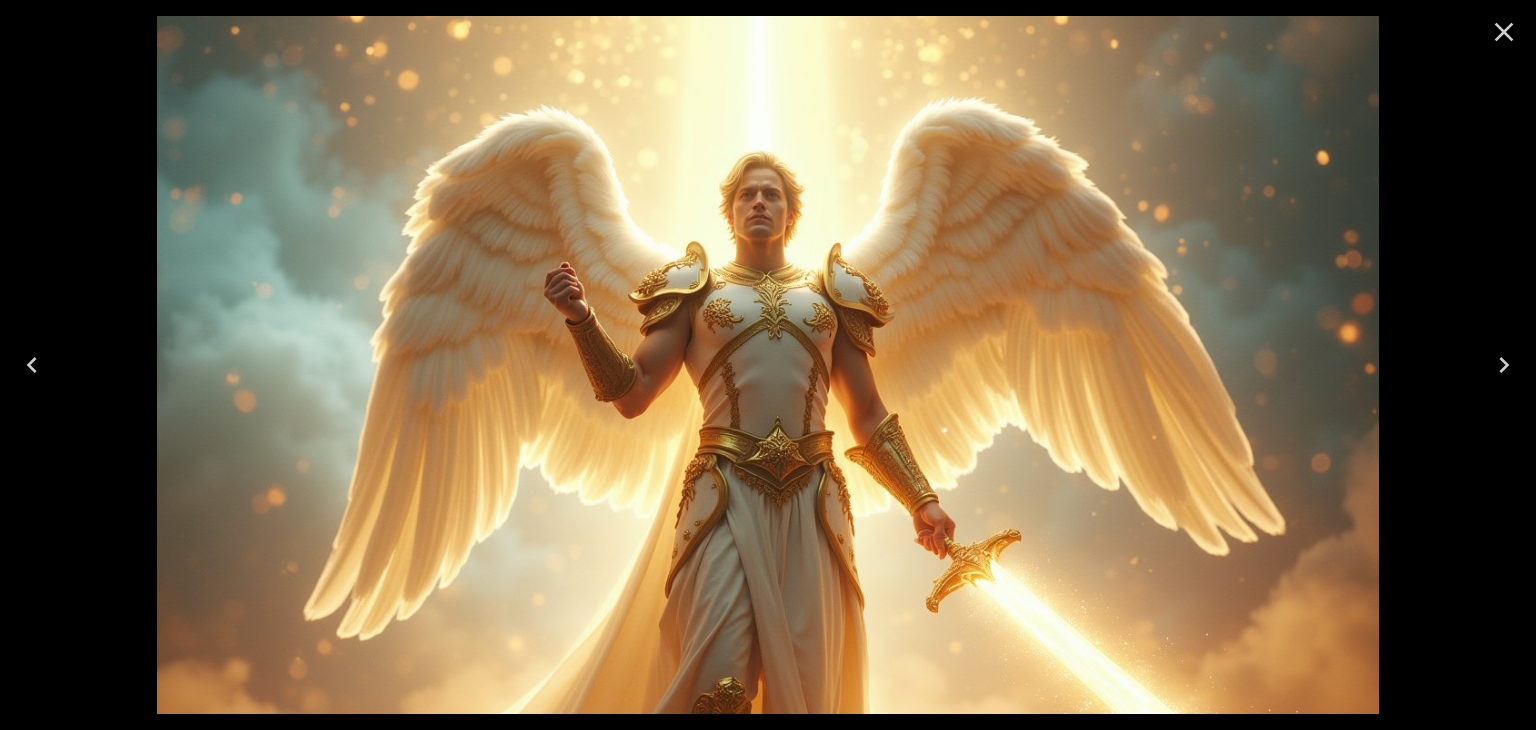 click 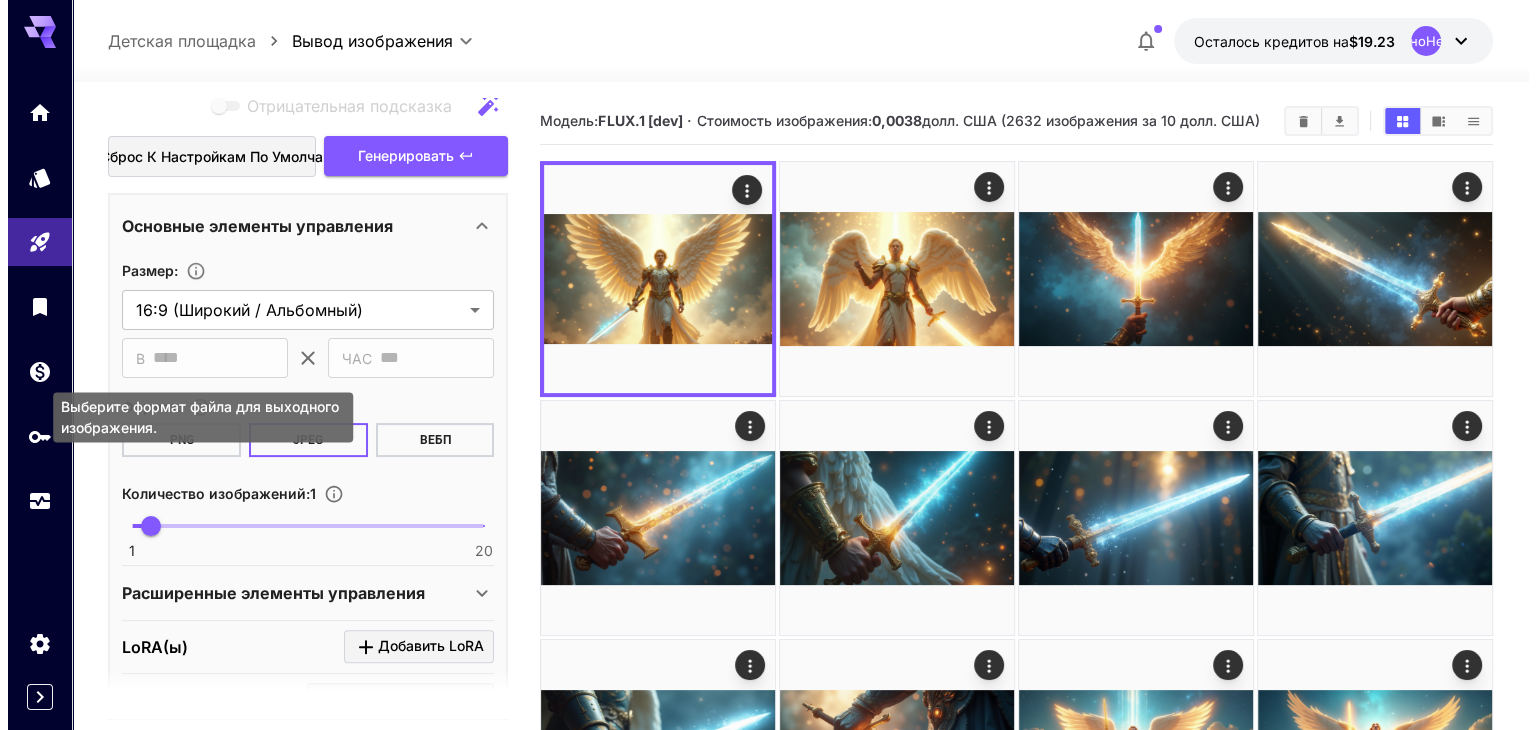 scroll, scrollTop: 500, scrollLeft: 0, axis: vertical 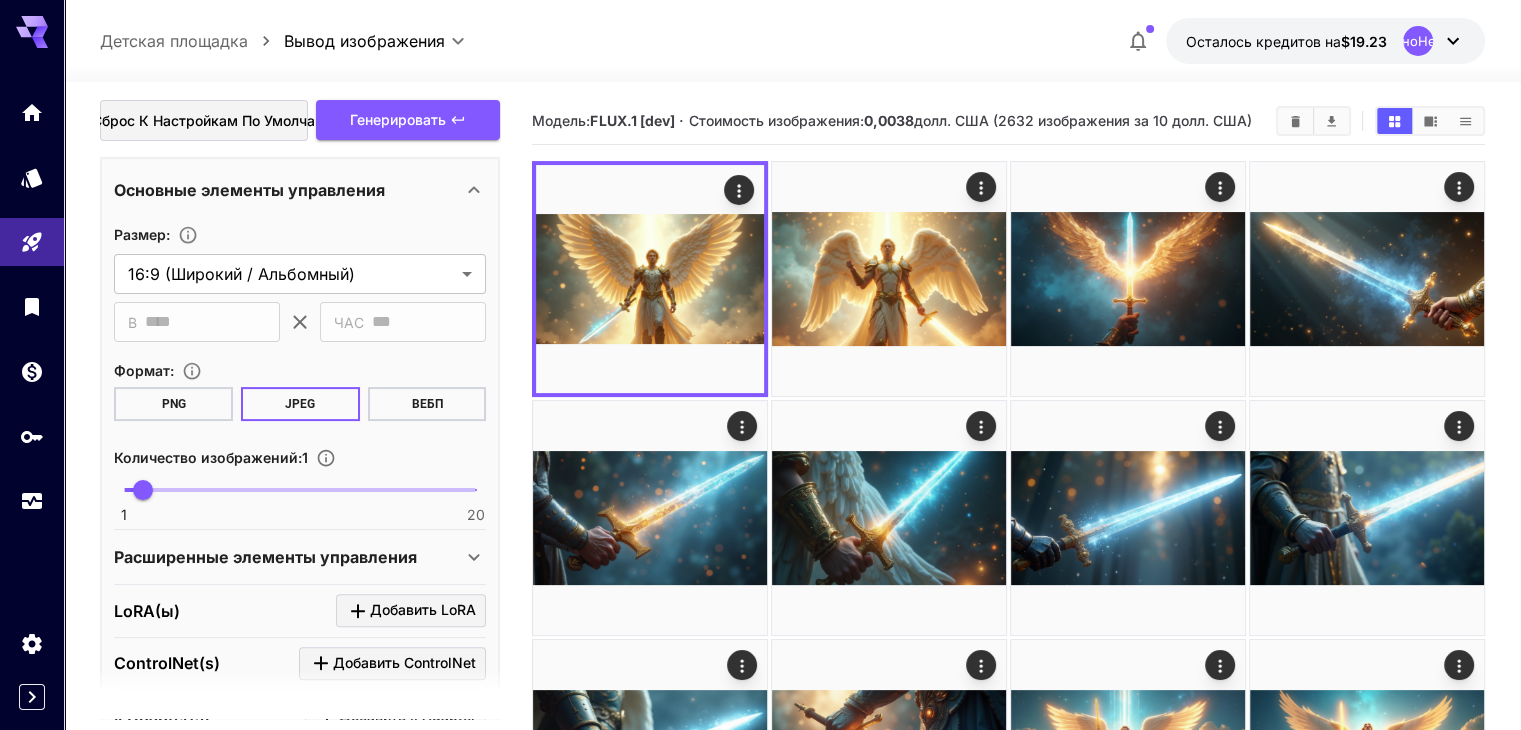 click at bounding box center (300, 490) 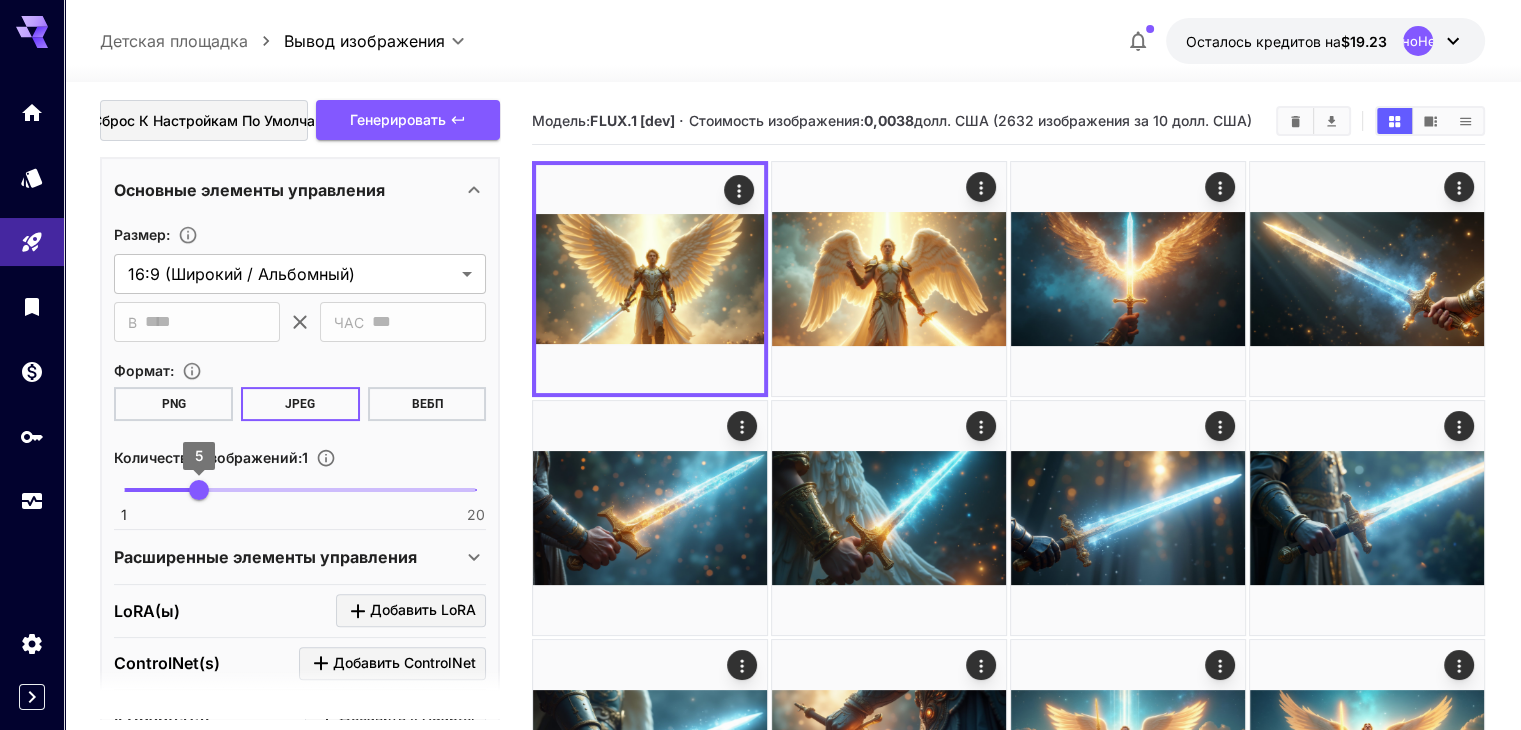 click on "5" at bounding box center (199, 490) 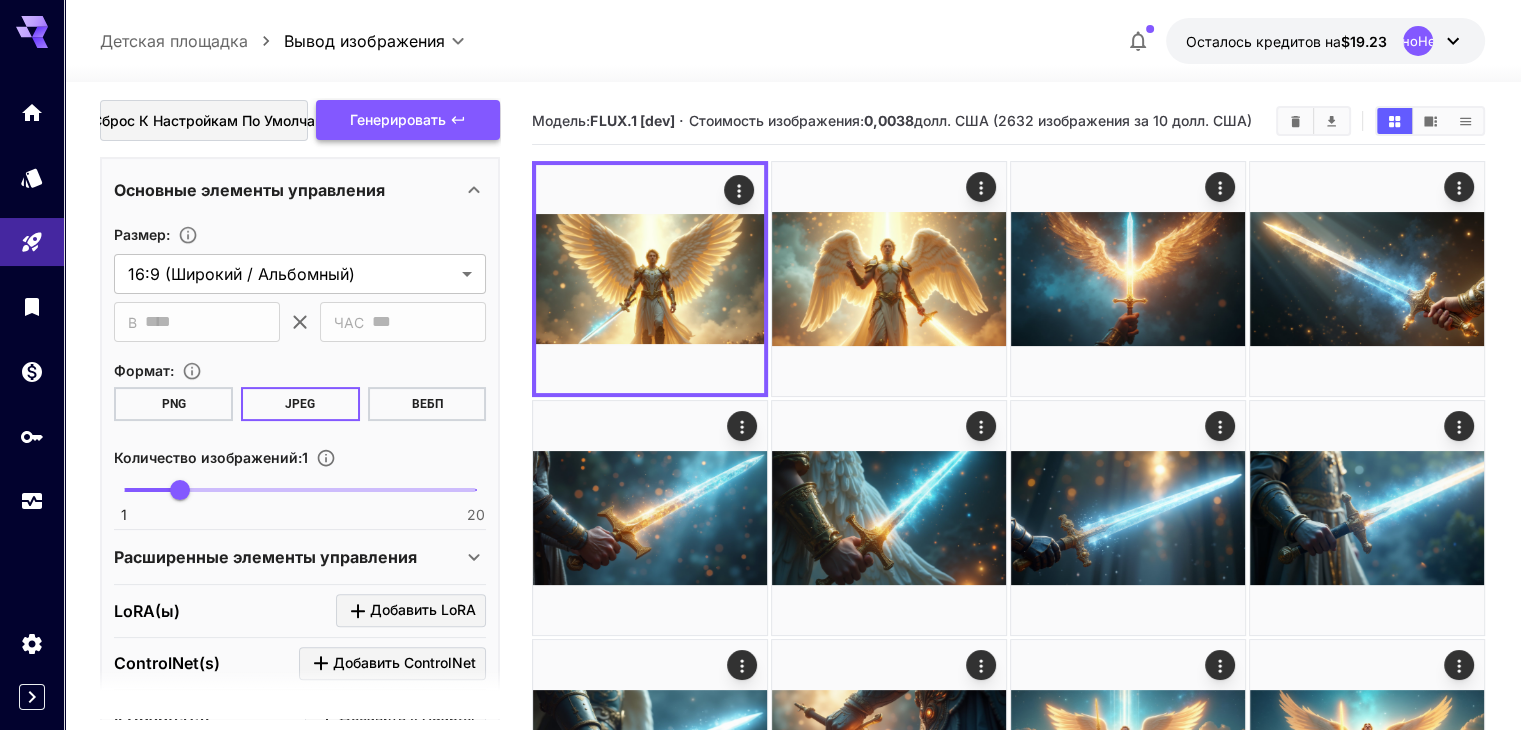 click on "Генерировать" at bounding box center (398, 119) 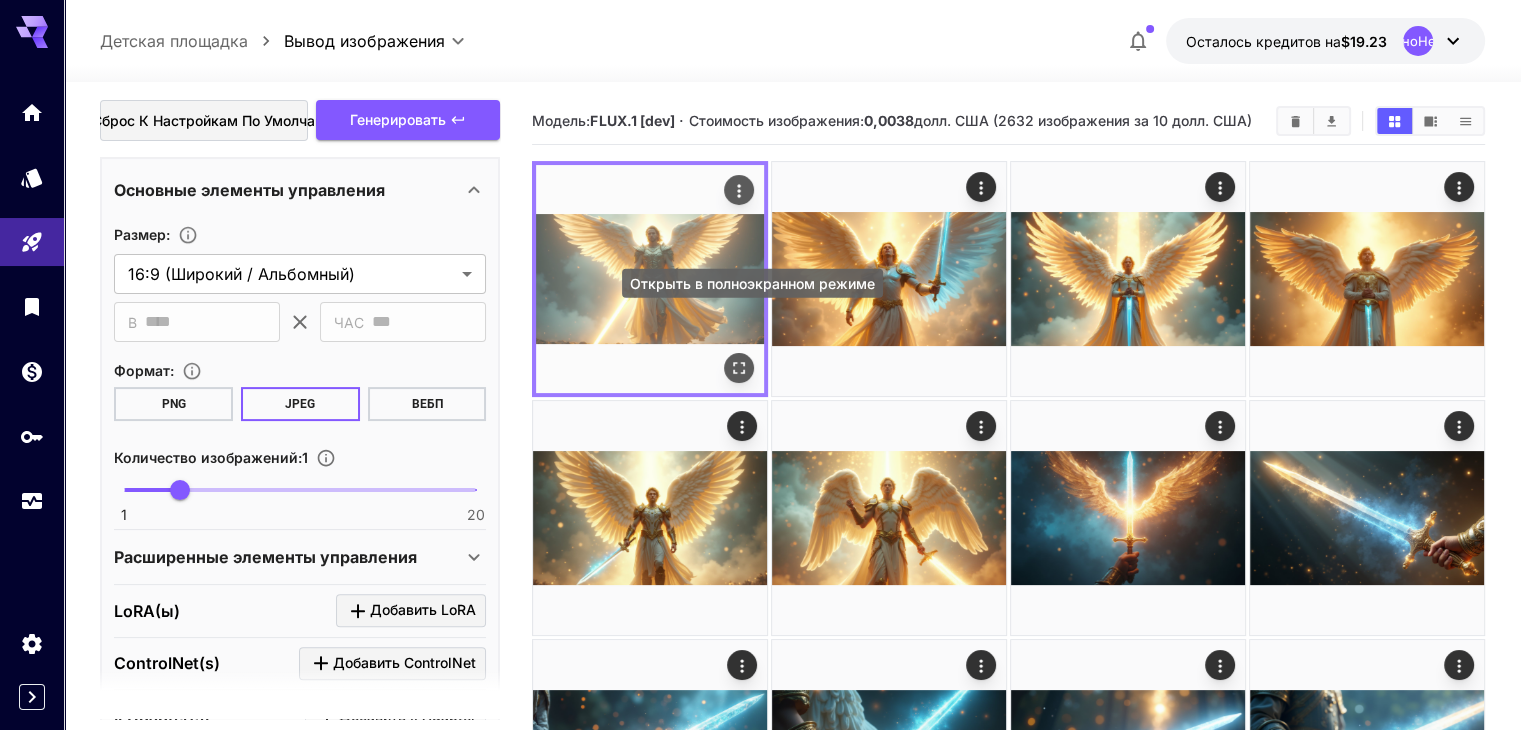 click 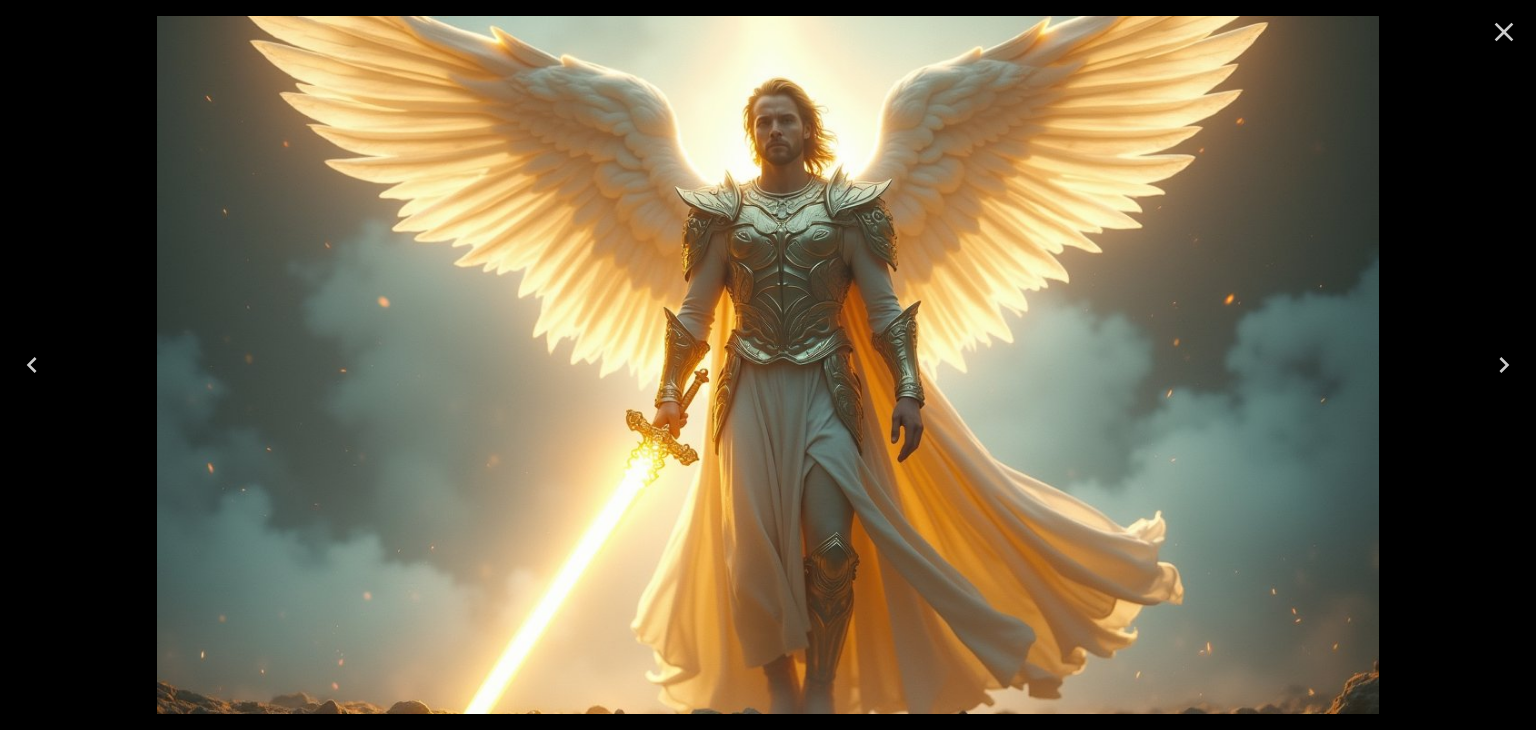 click 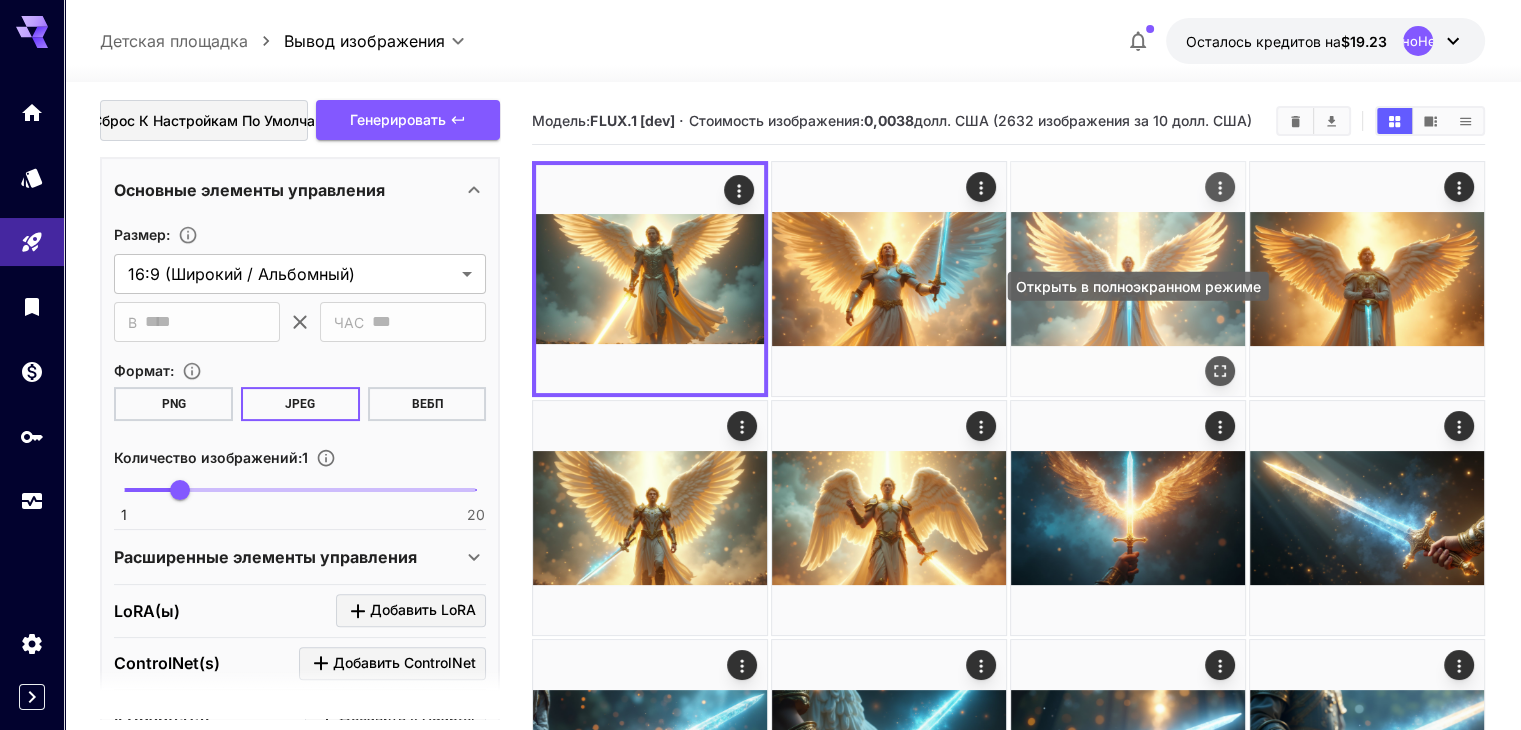 click 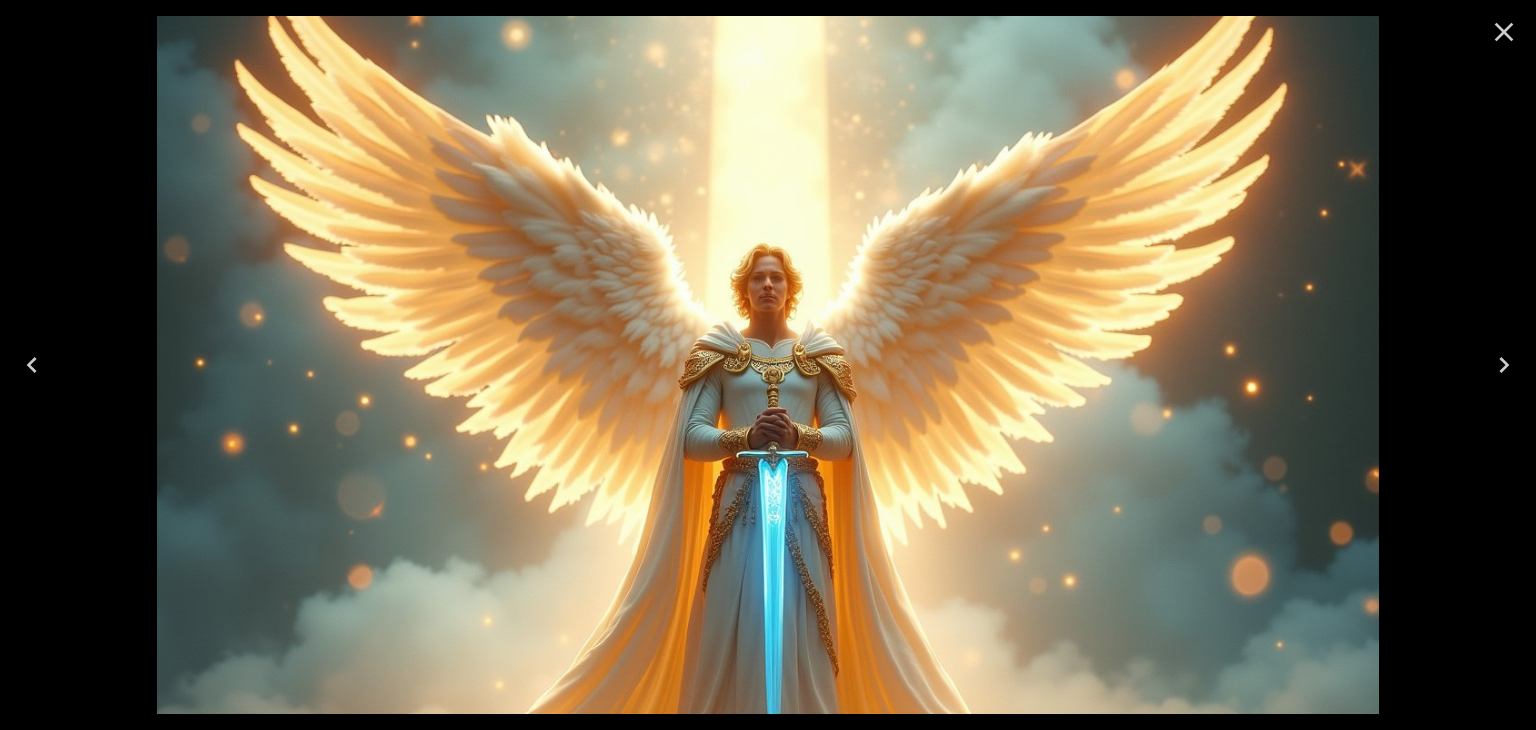 click 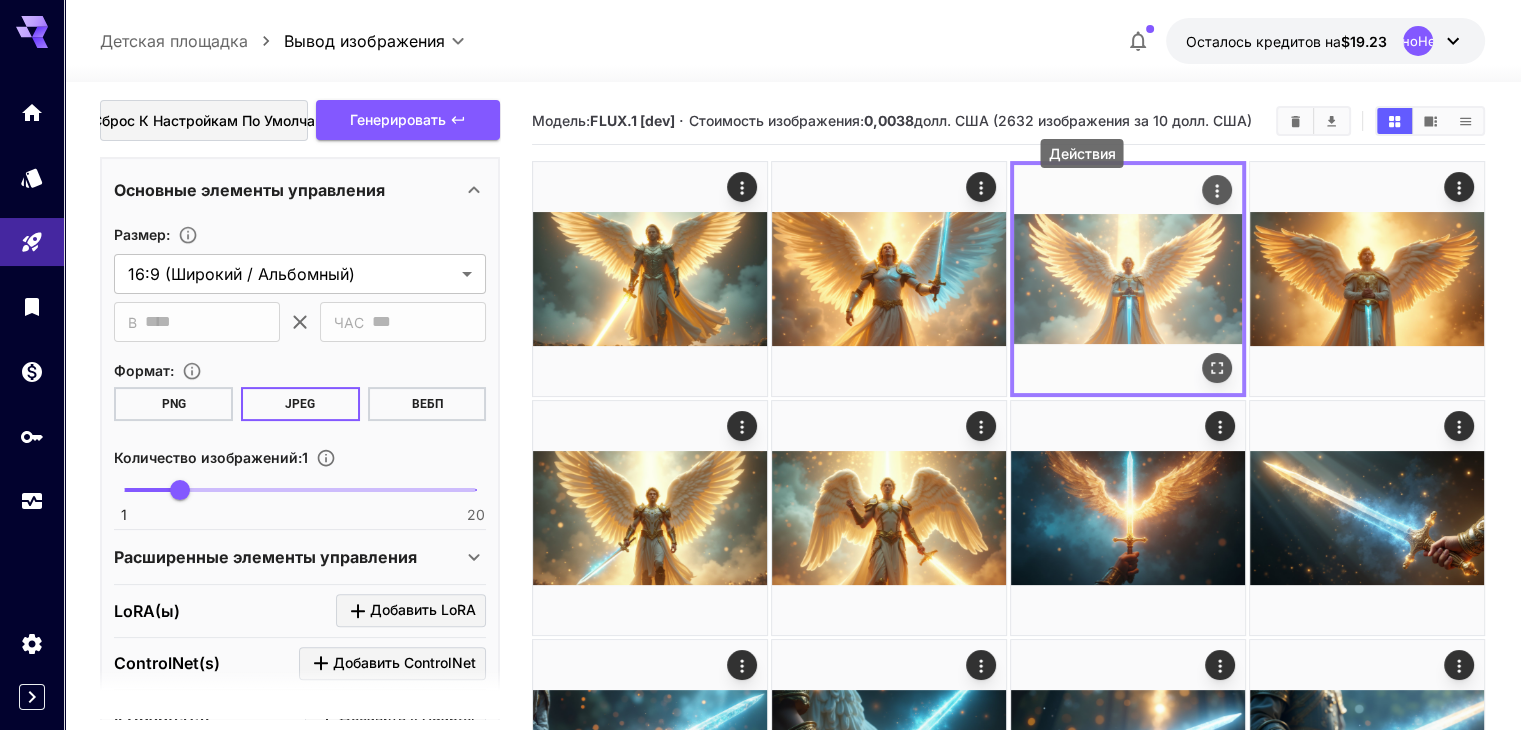 click 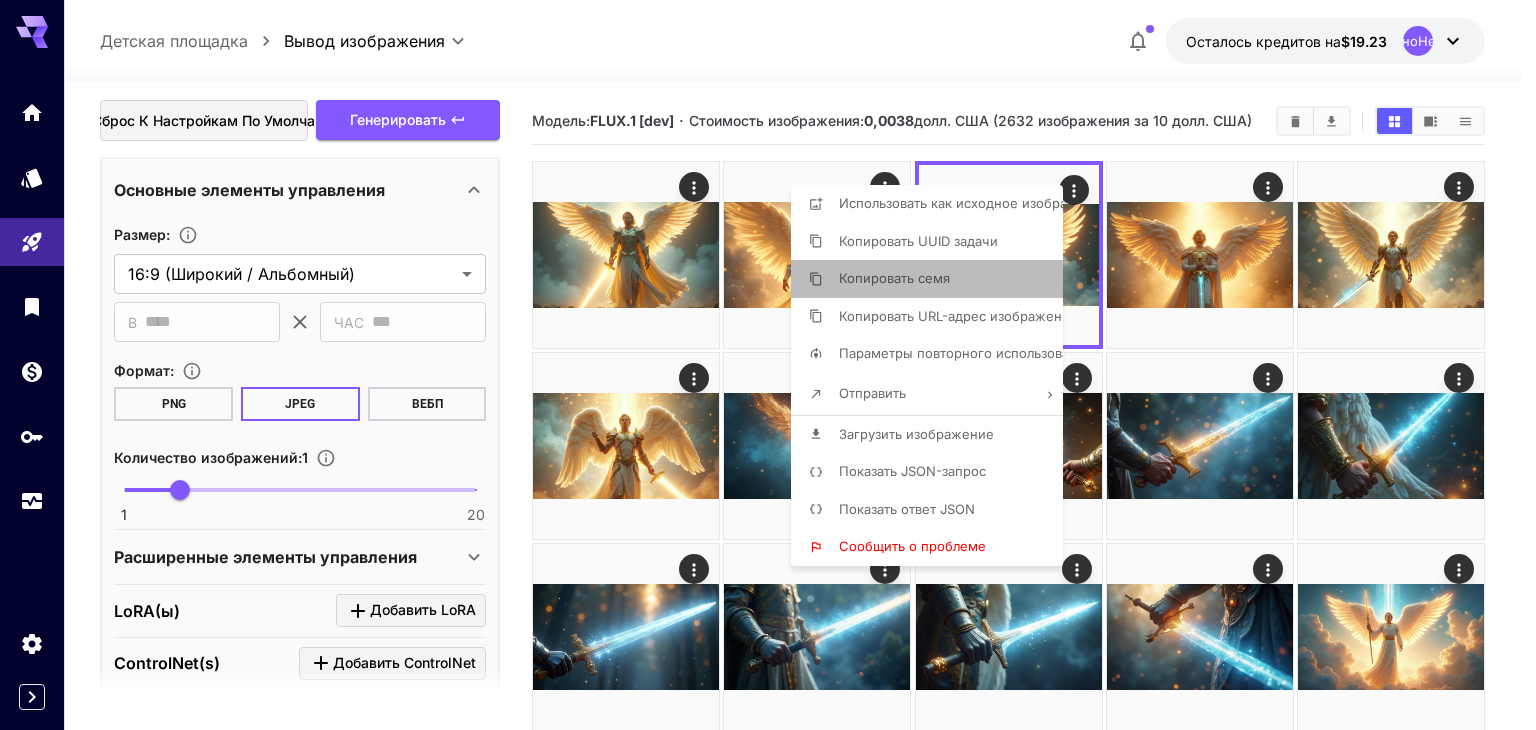 click on "Копировать семя" at bounding box center [894, 278] 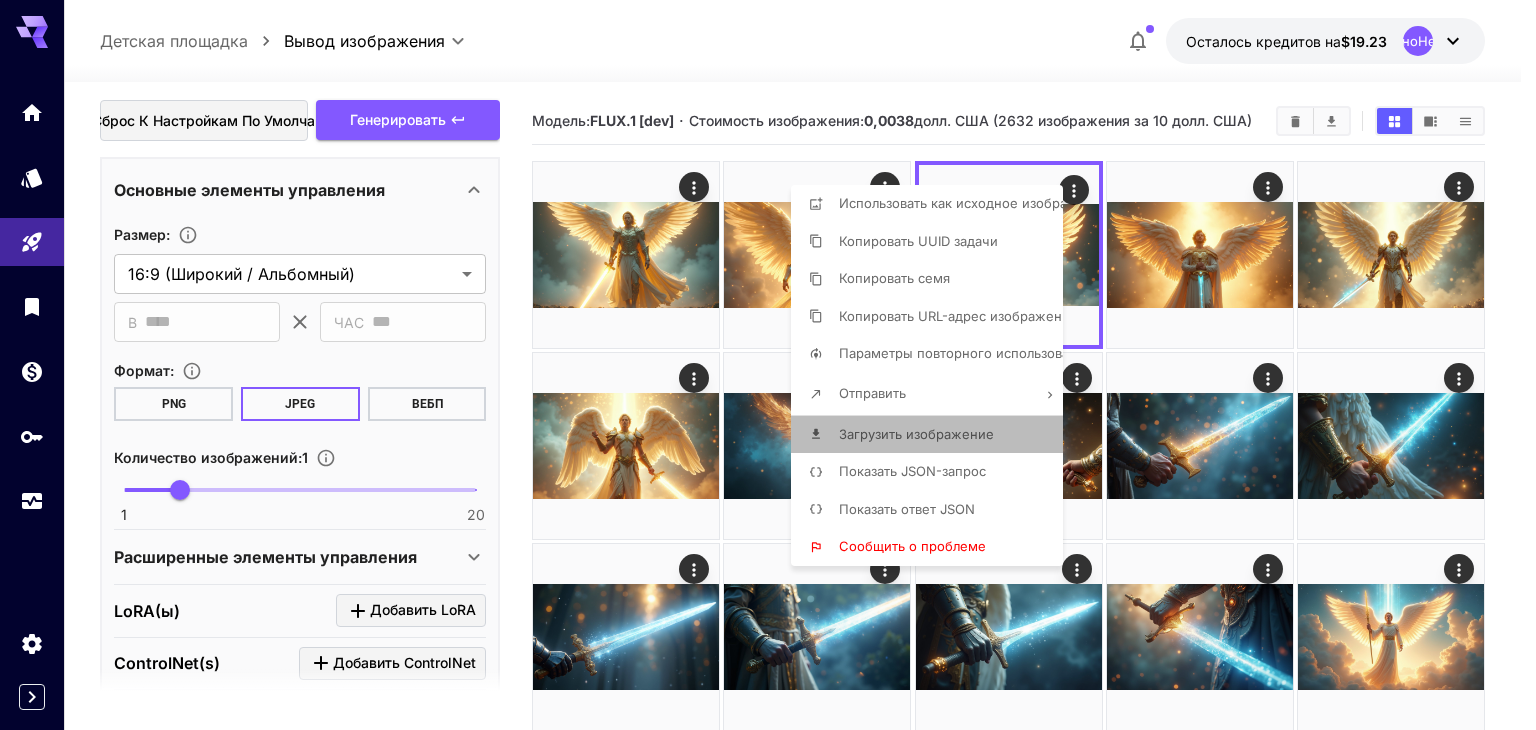 click on "Загрузить изображение" at bounding box center (916, 434) 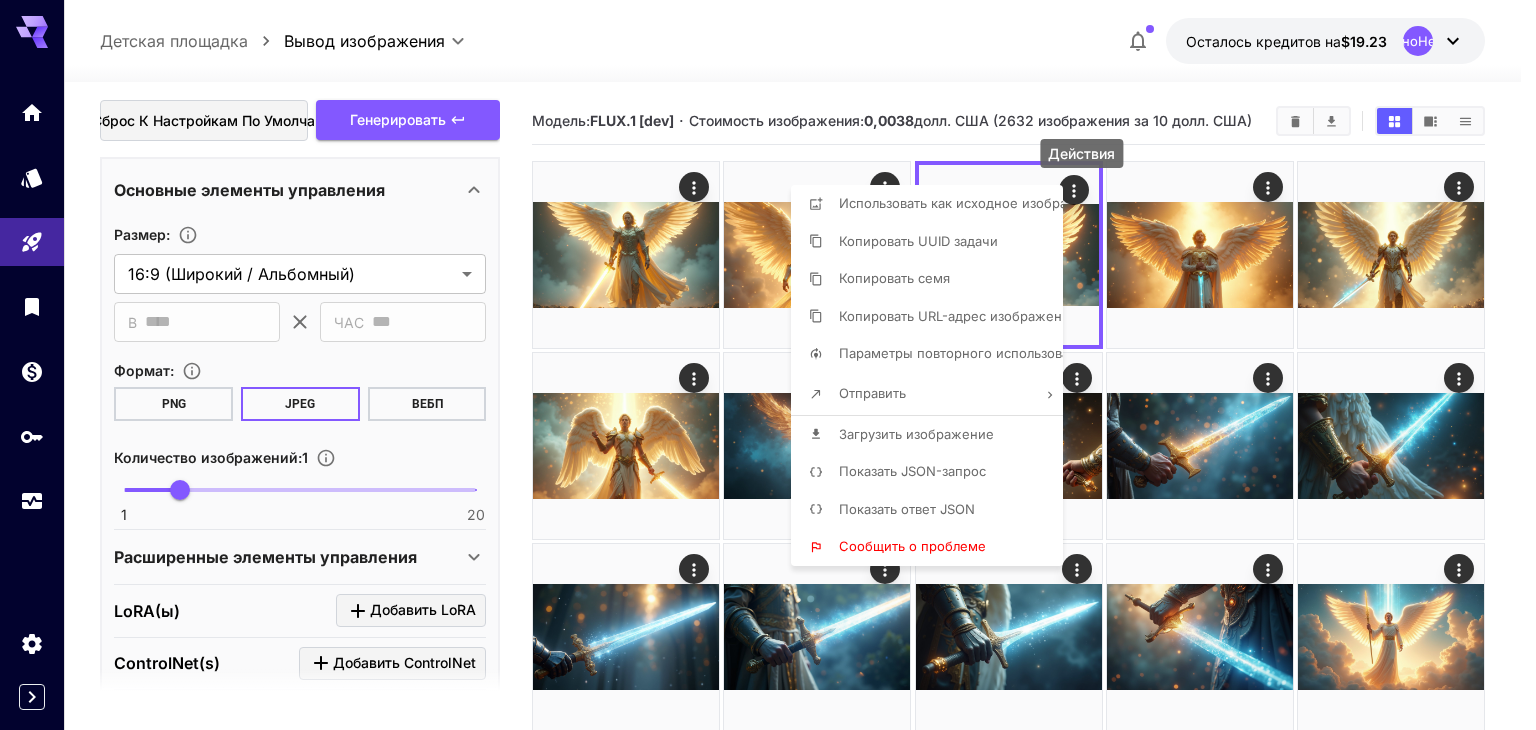 click at bounding box center (768, 365) 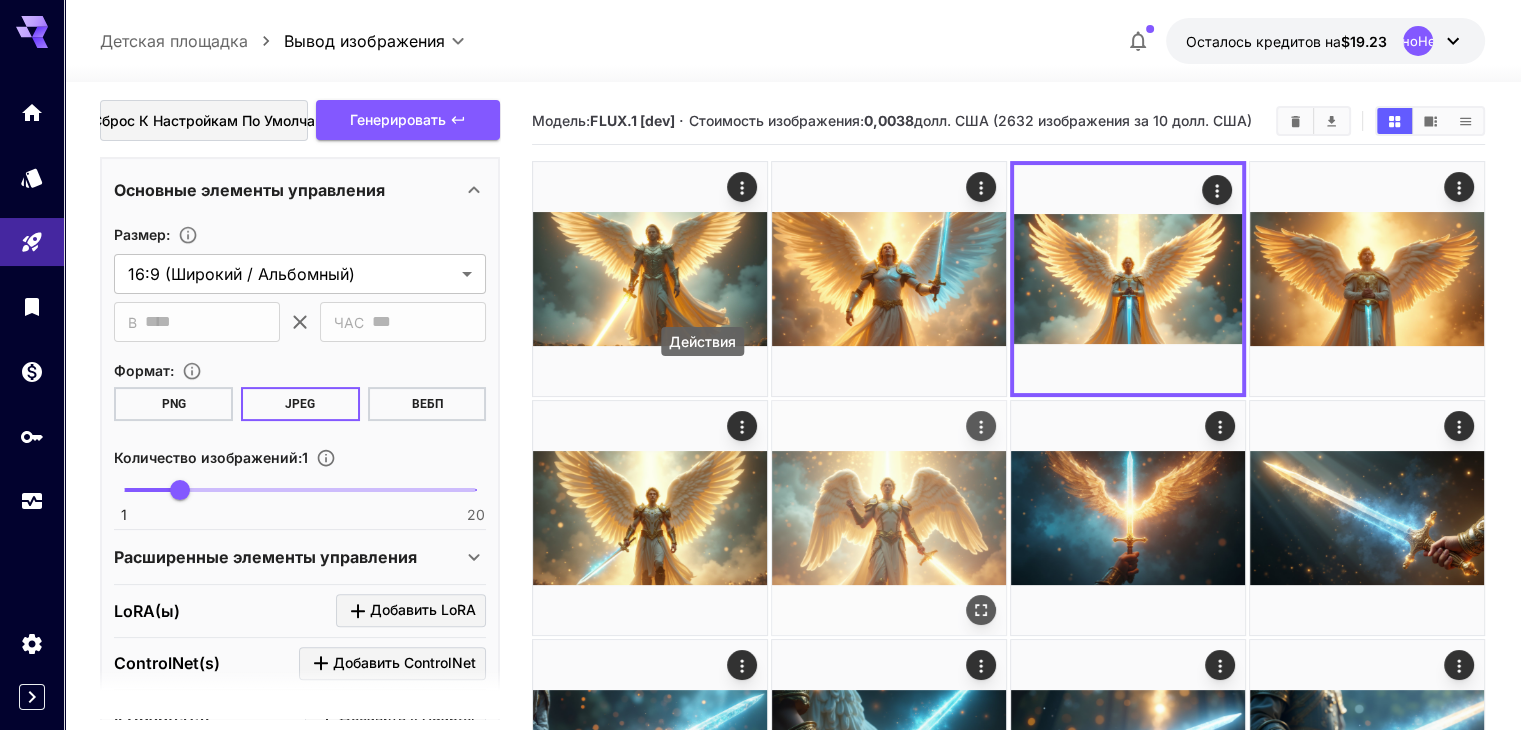 click 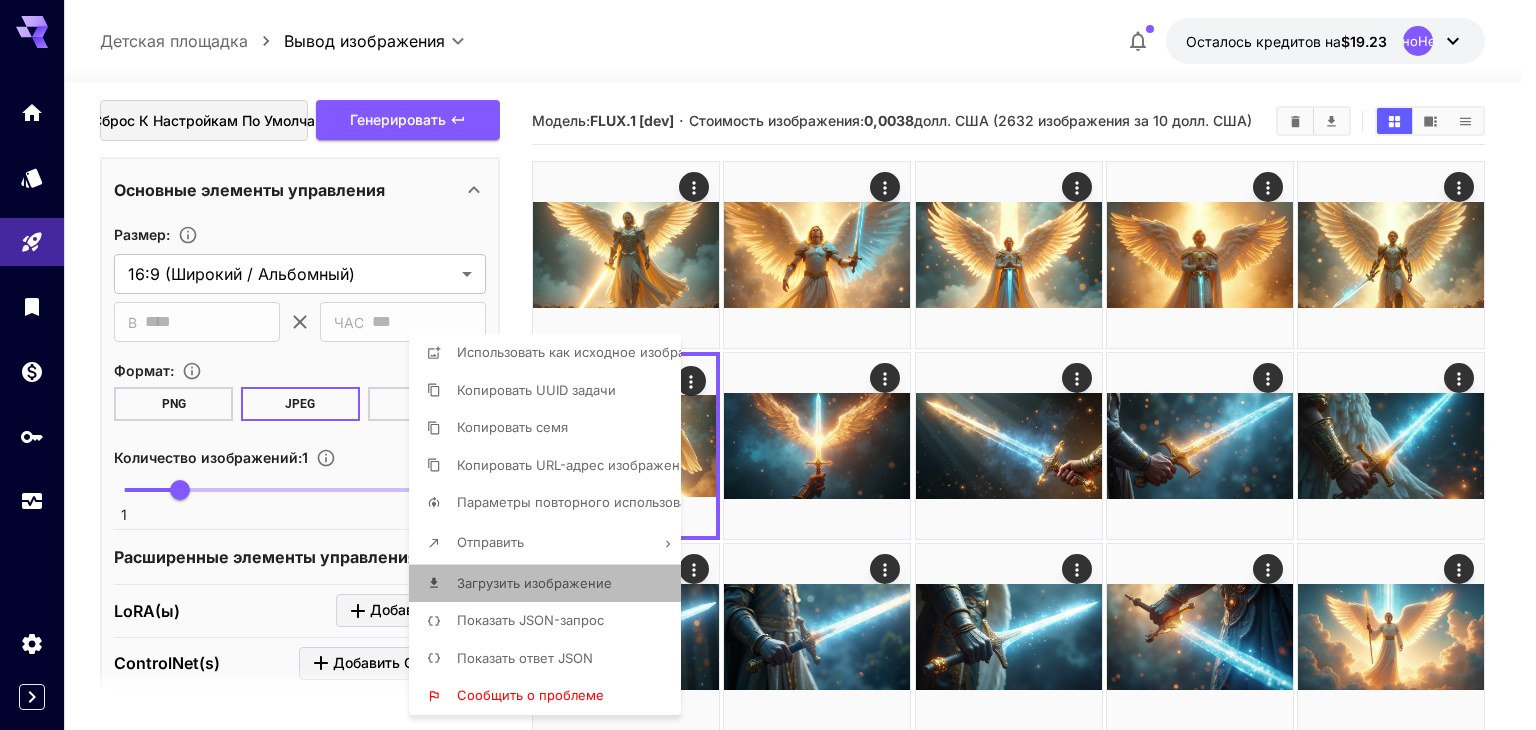 click on "Загрузить изображение" at bounding box center [534, 583] 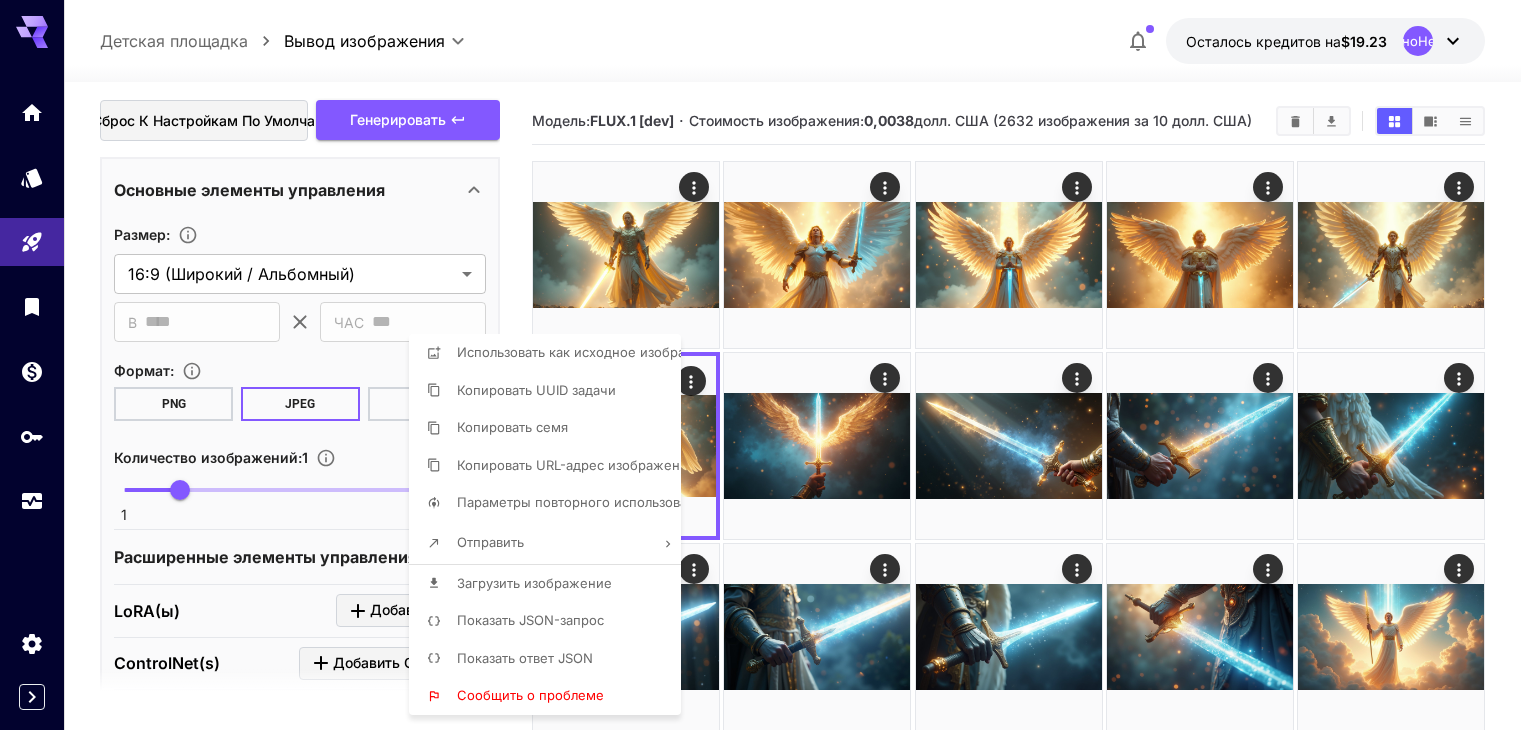 click at bounding box center (768, 365) 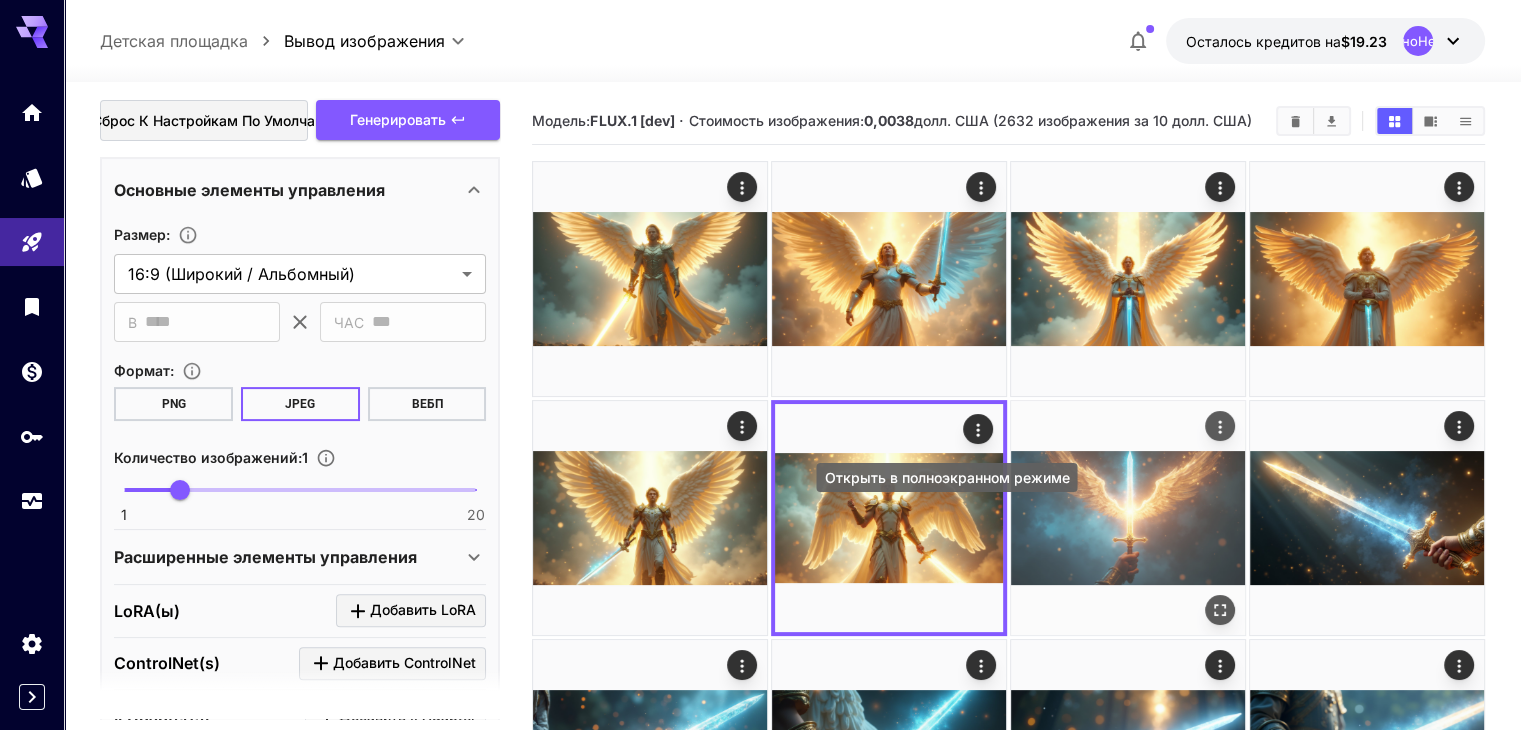 click 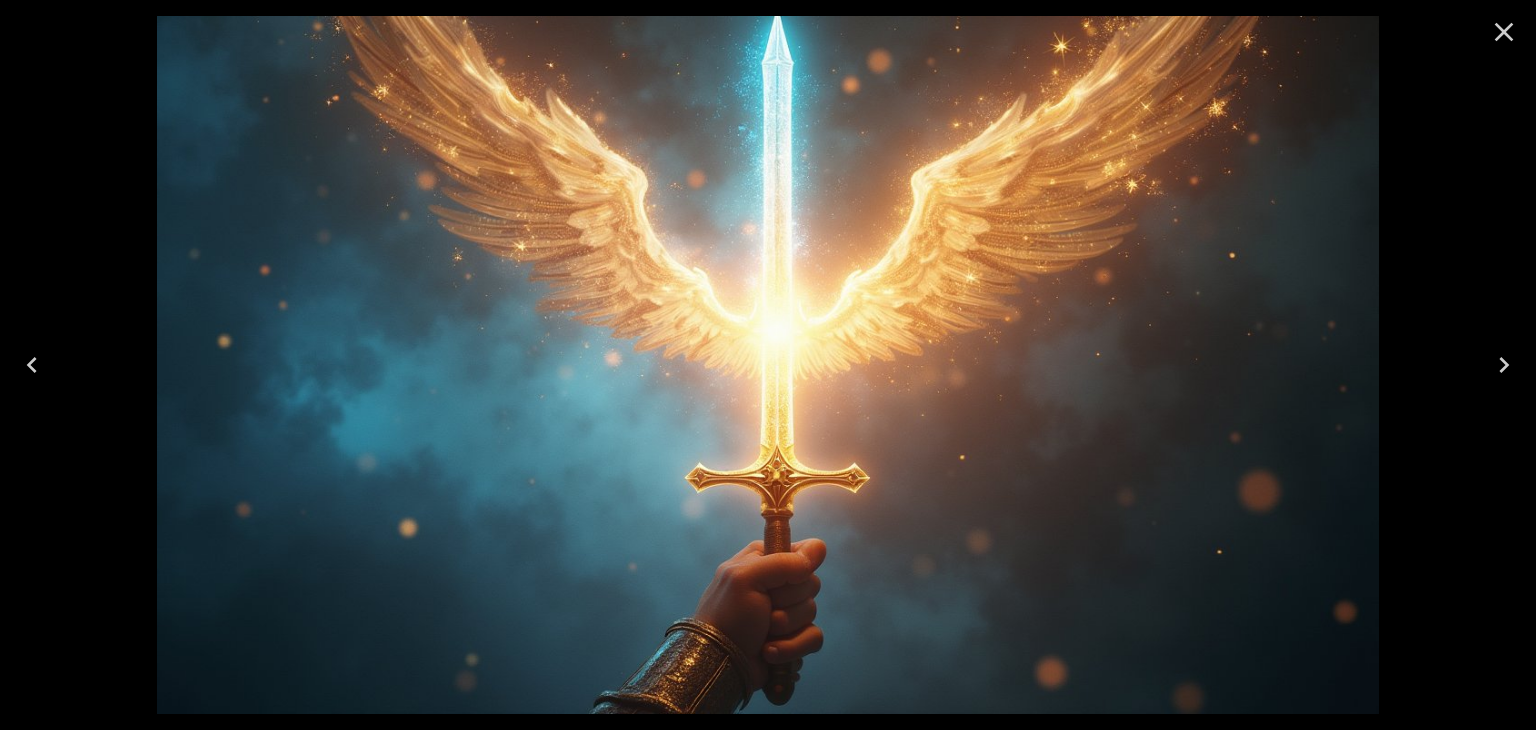 click 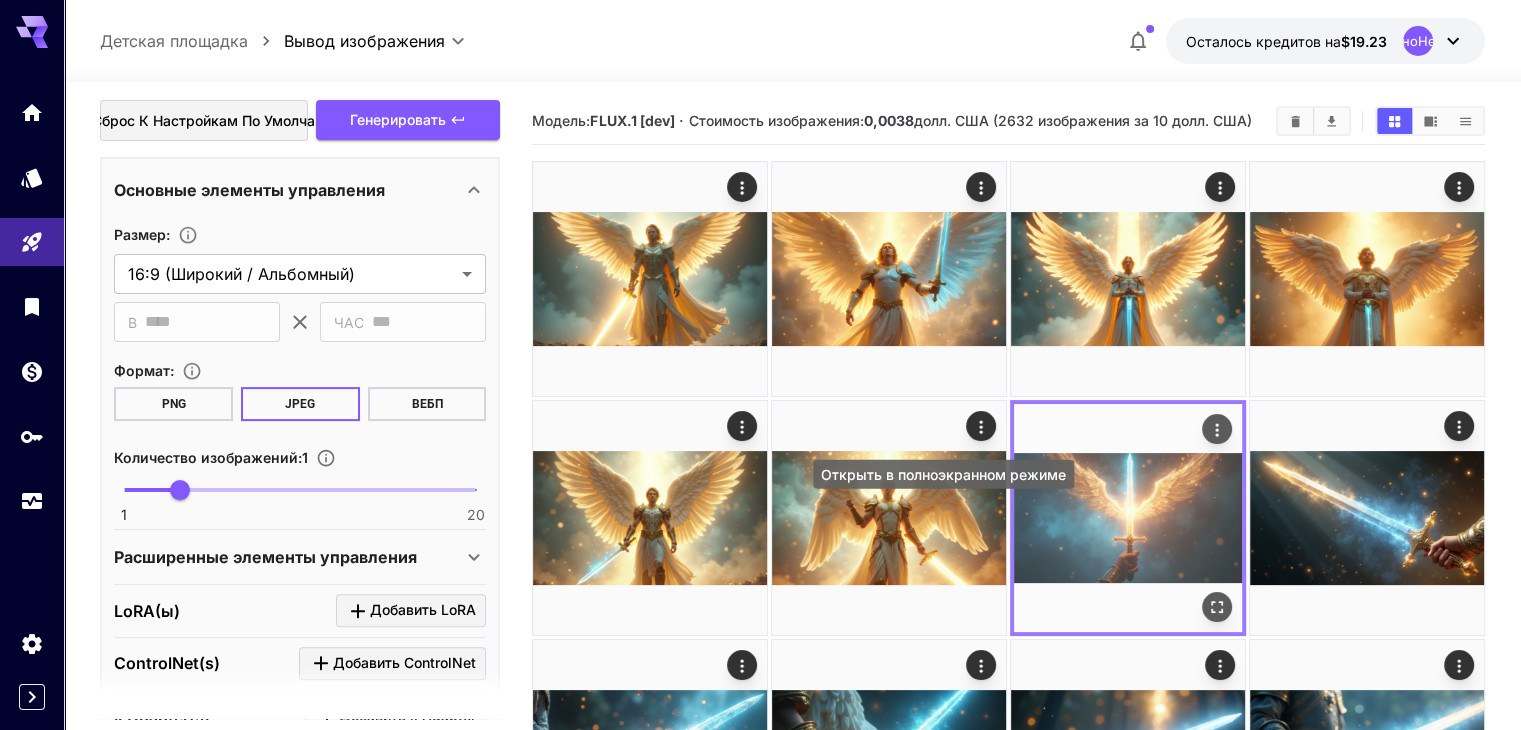 click 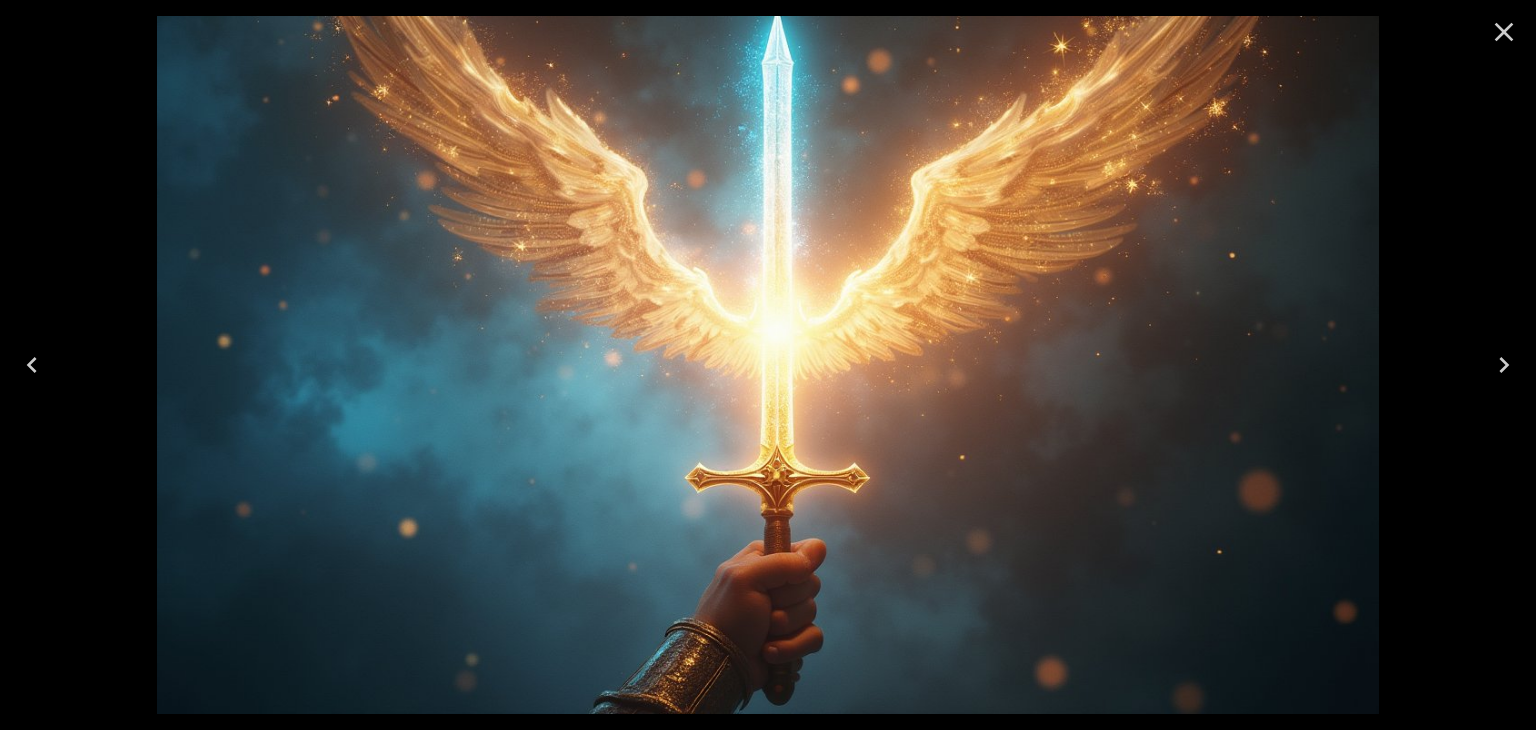click 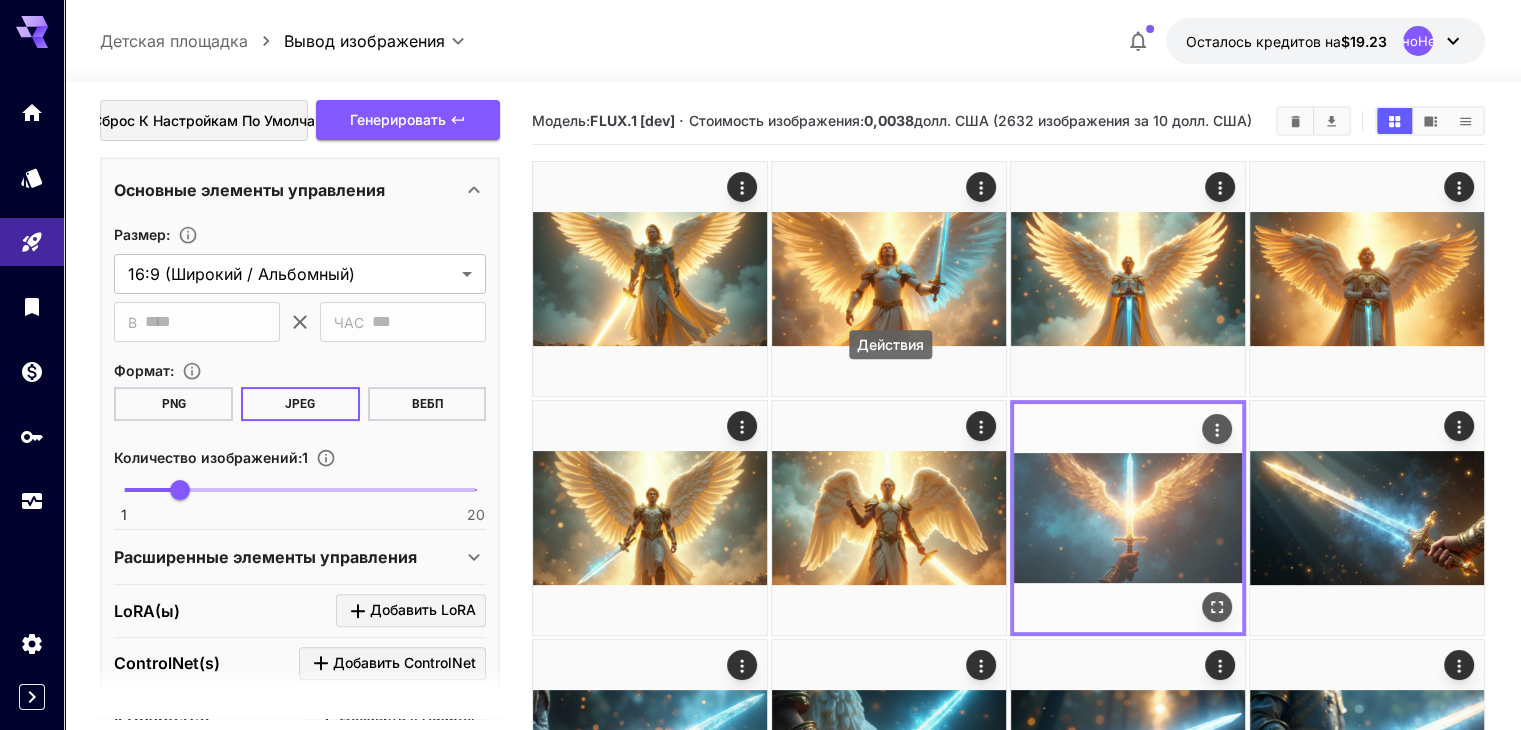 click 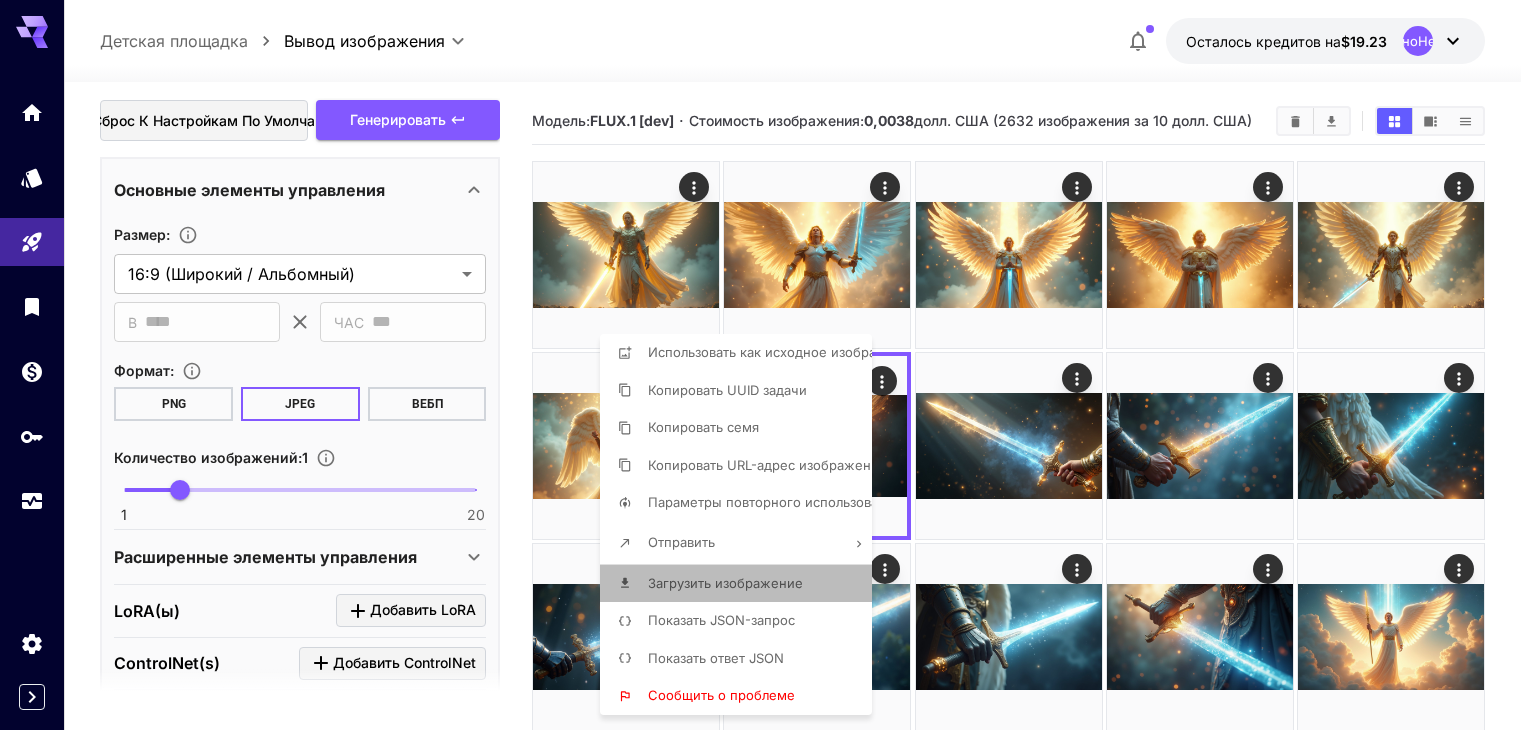 click on "Загрузить изображение" at bounding box center [725, 583] 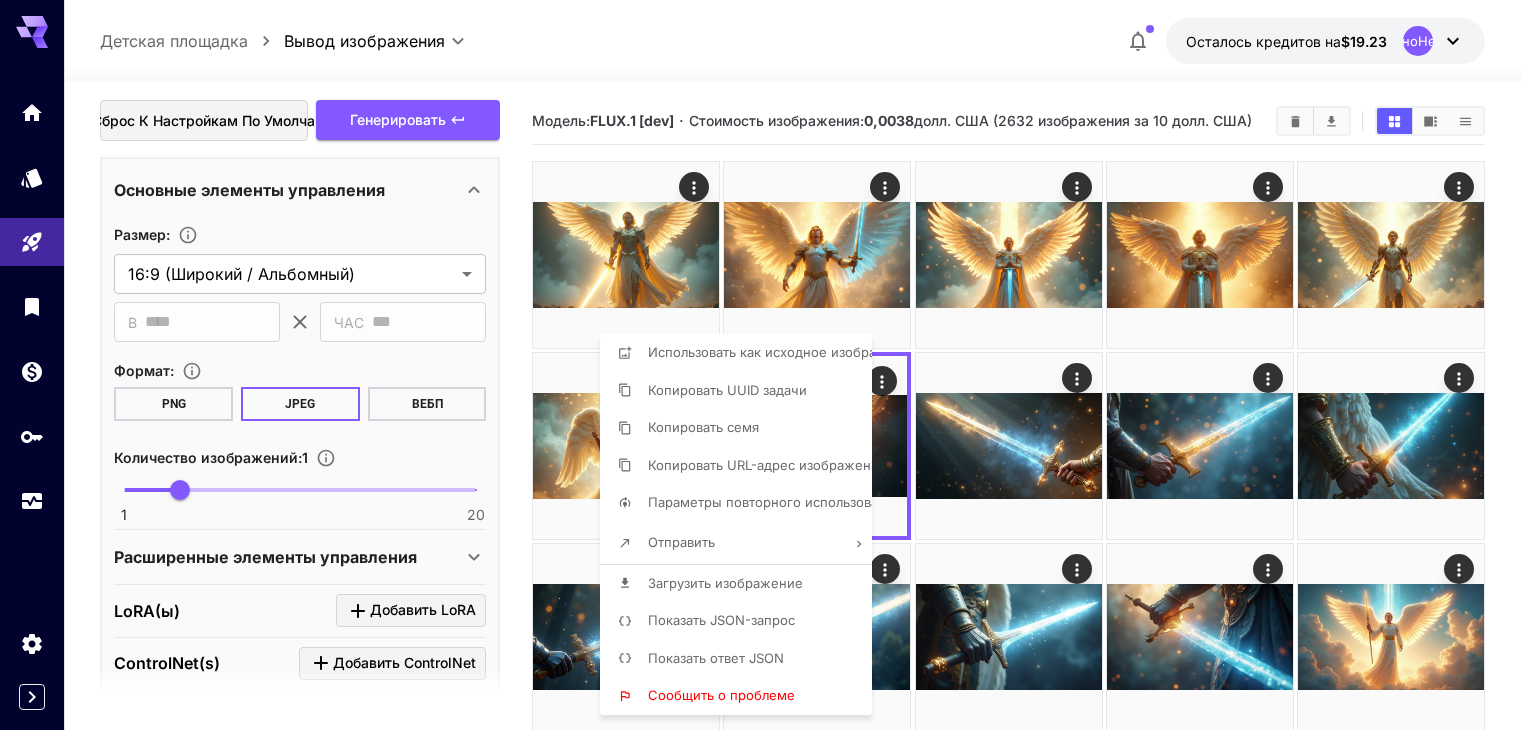 click at bounding box center [768, 365] 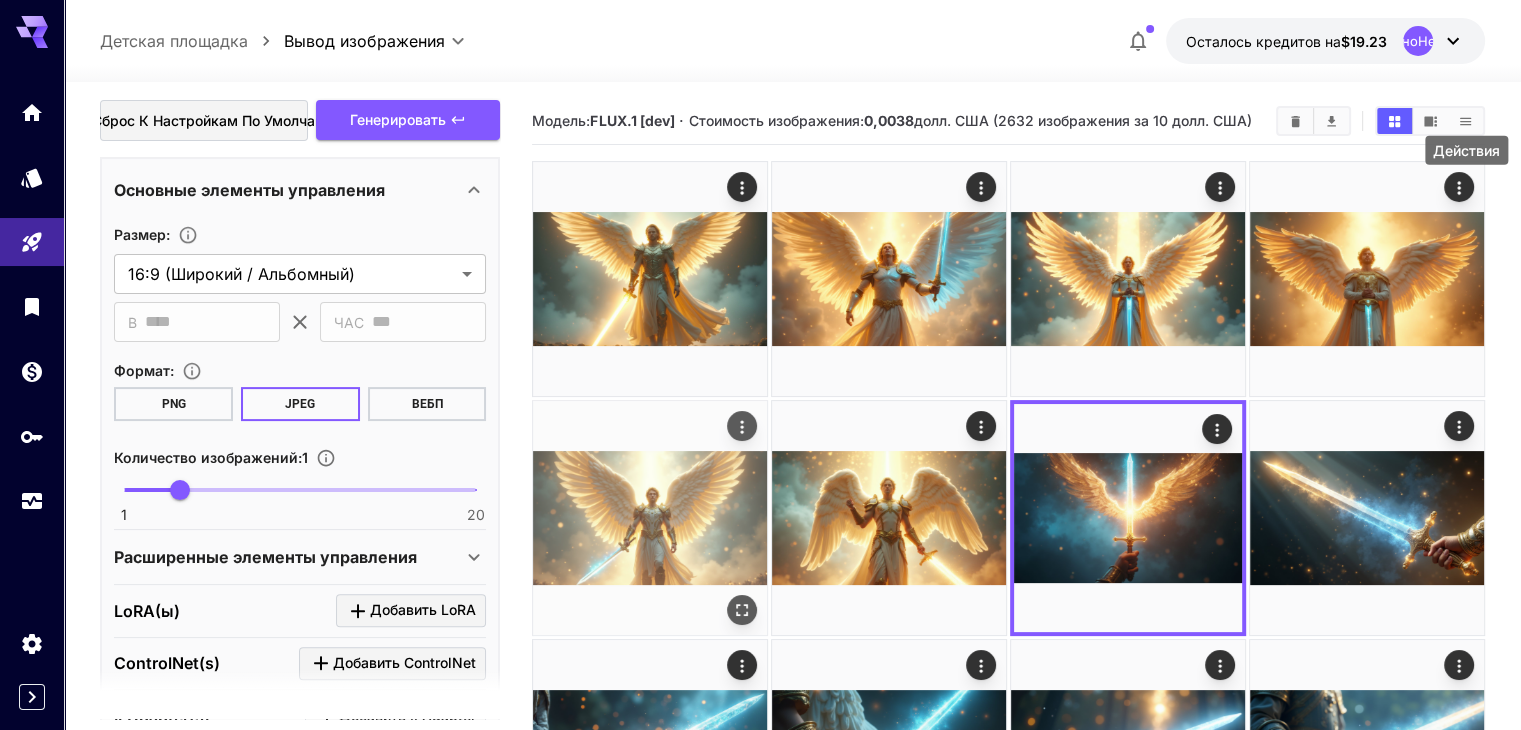 click 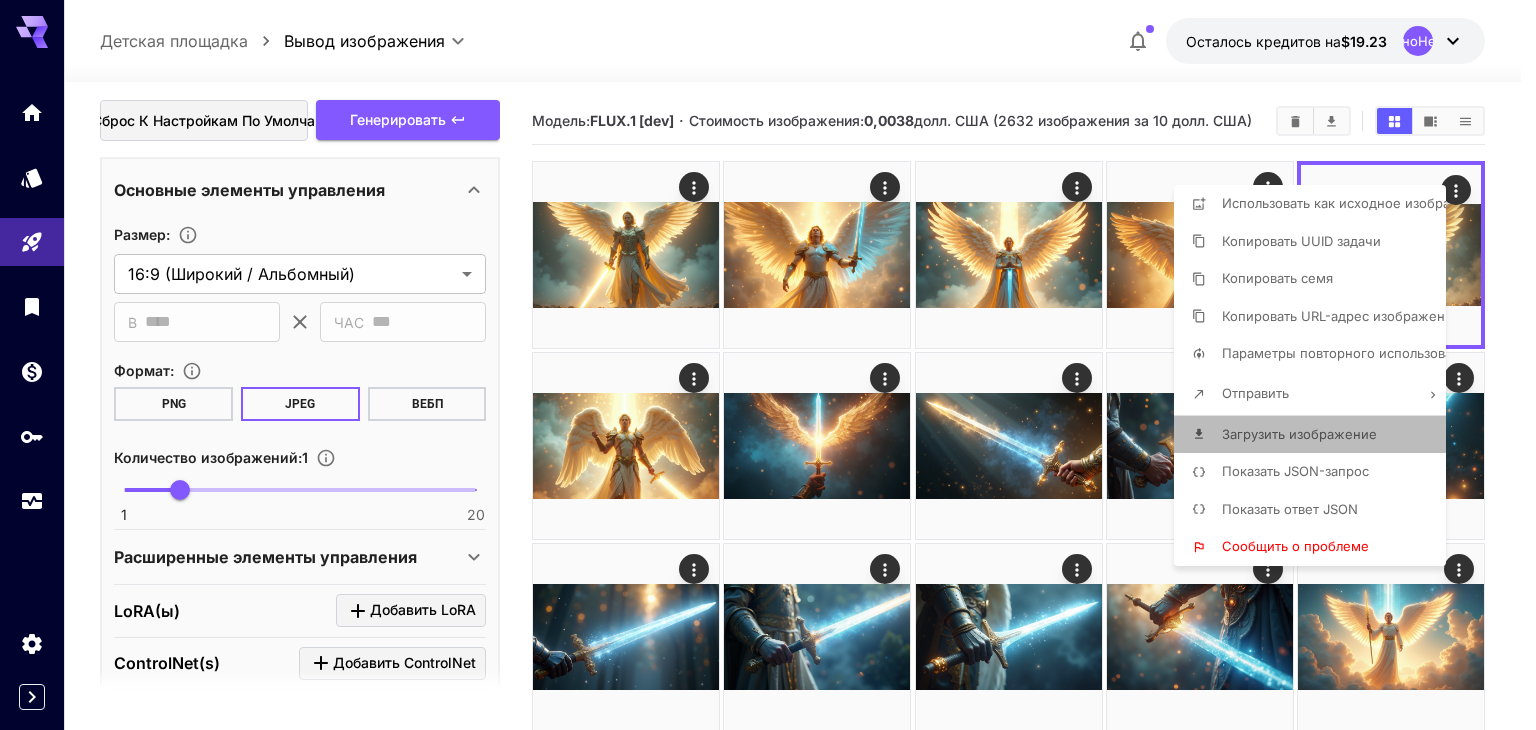 click on "Загрузить изображение" at bounding box center [1299, 434] 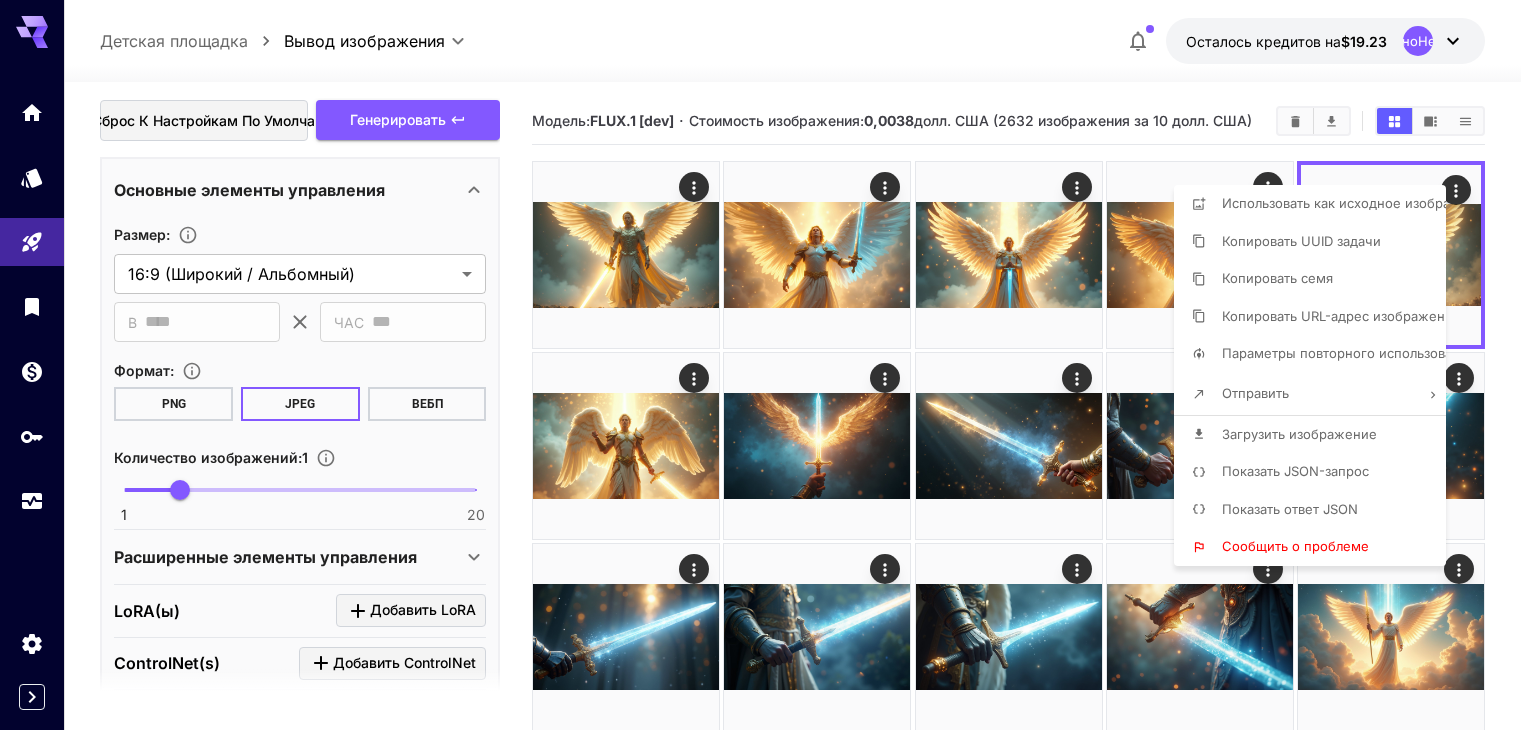 click at bounding box center (768, 365) 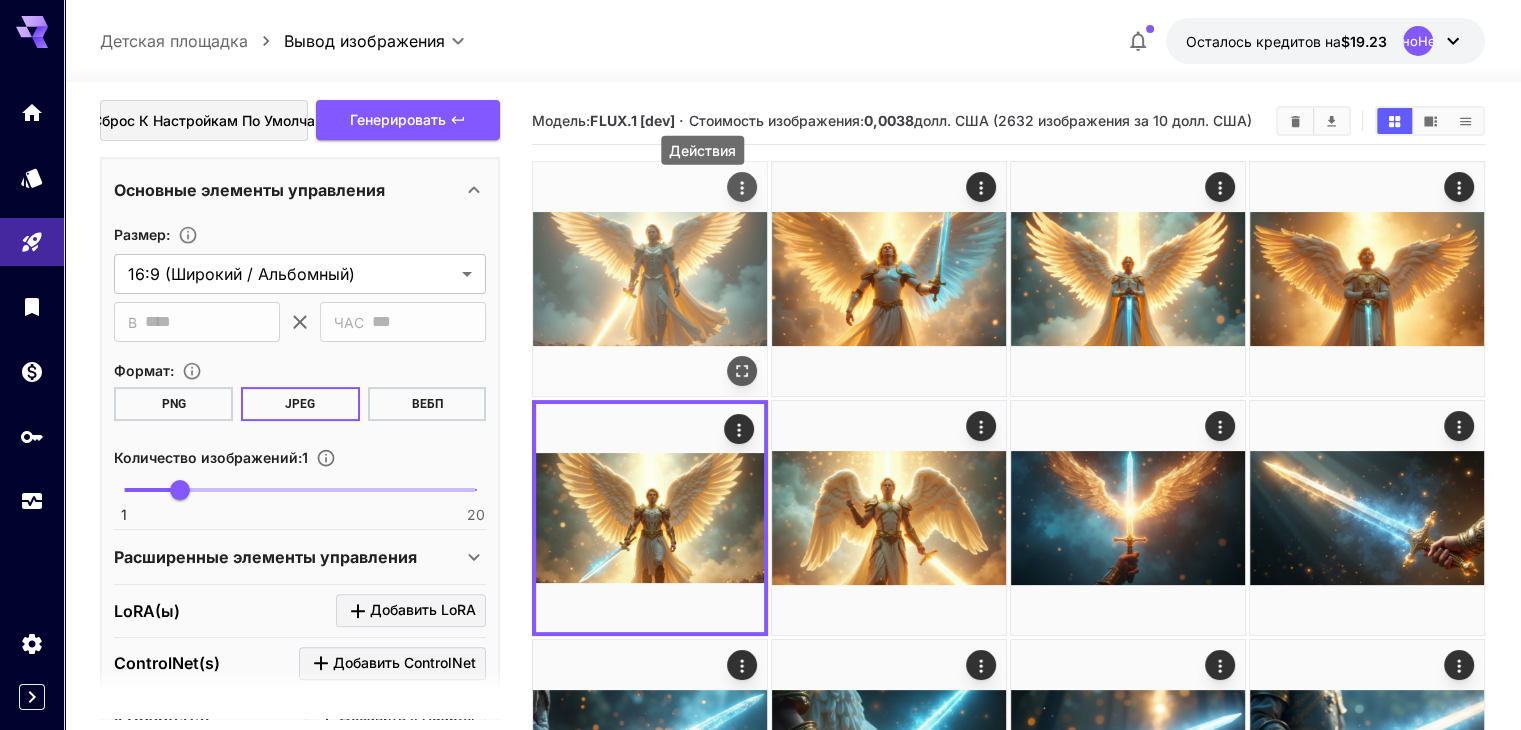 click 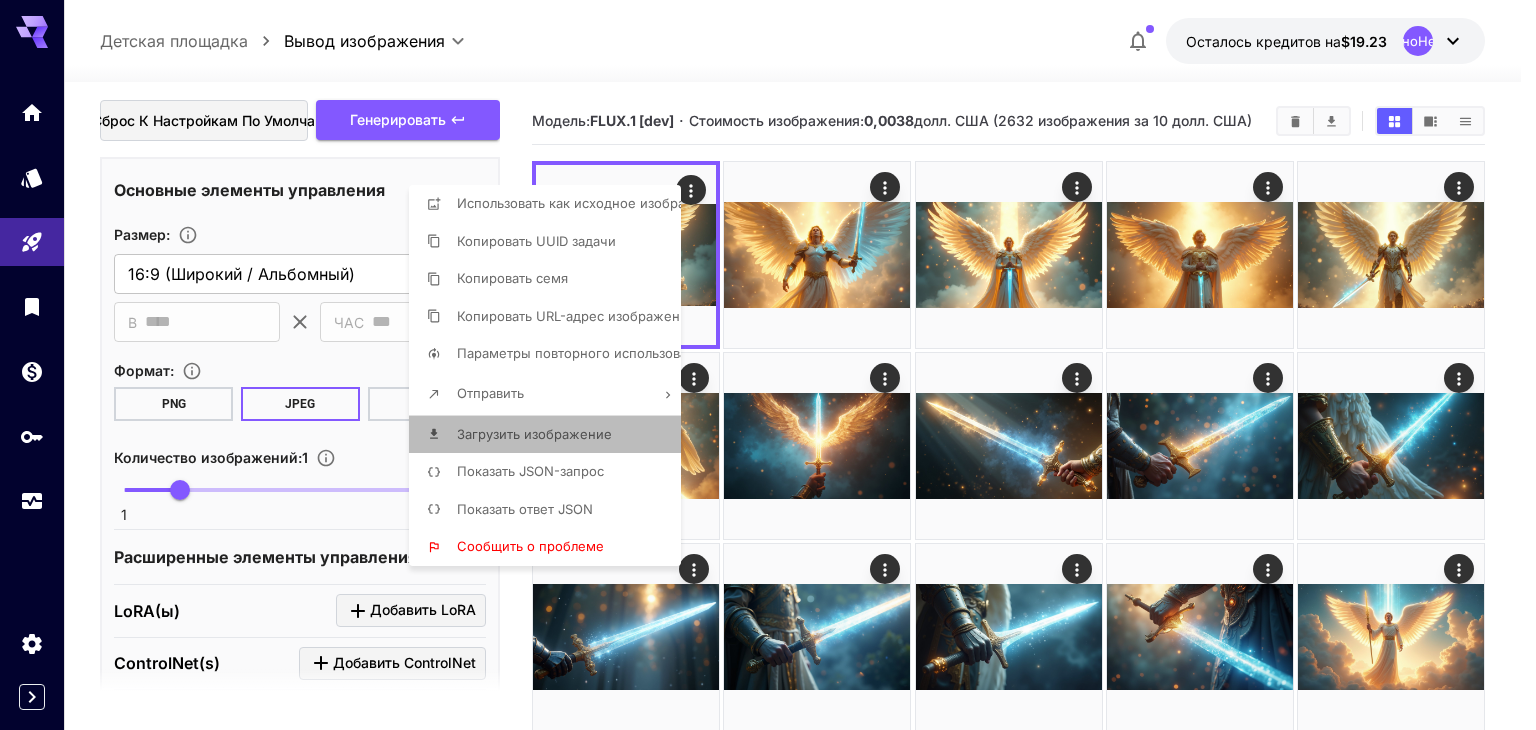 click on "Загрузить изображение" at bounding box center [534, 434] 